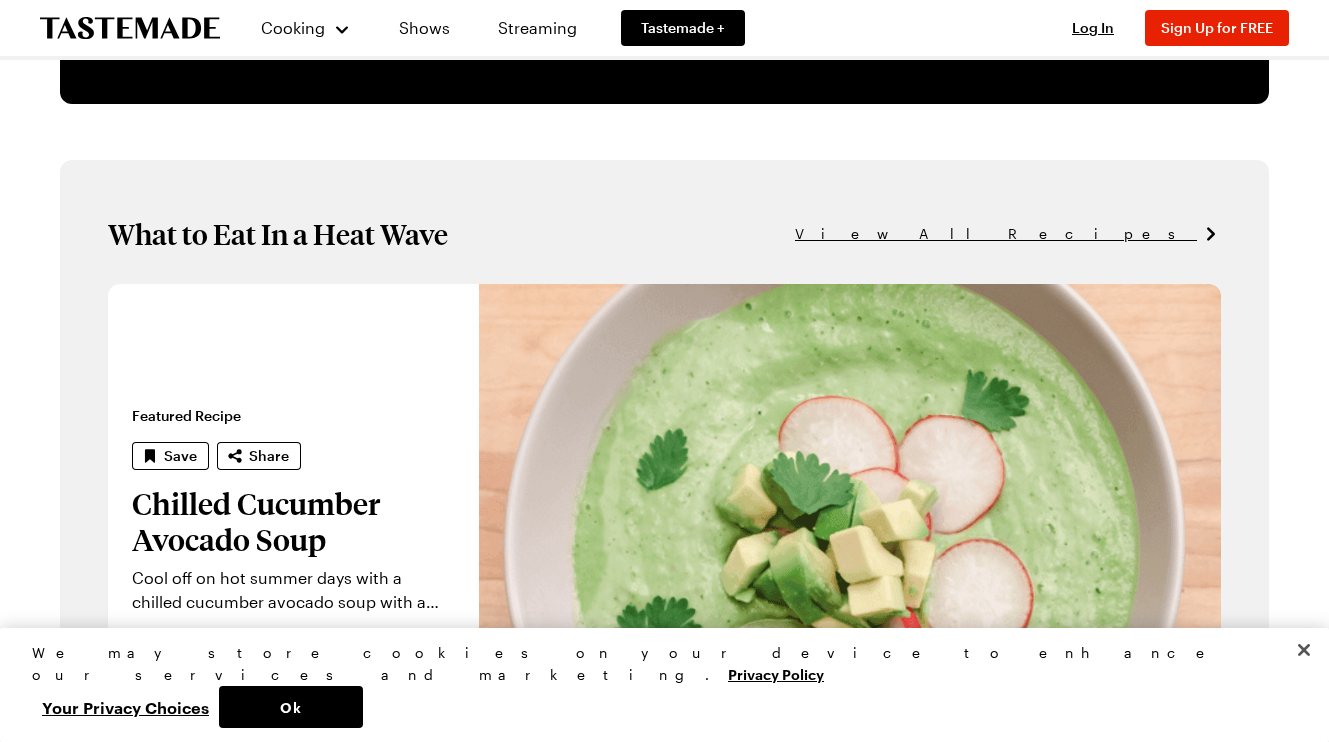 scroll, scrollTop: 1618, scrollLeft: 0, axis: vertical 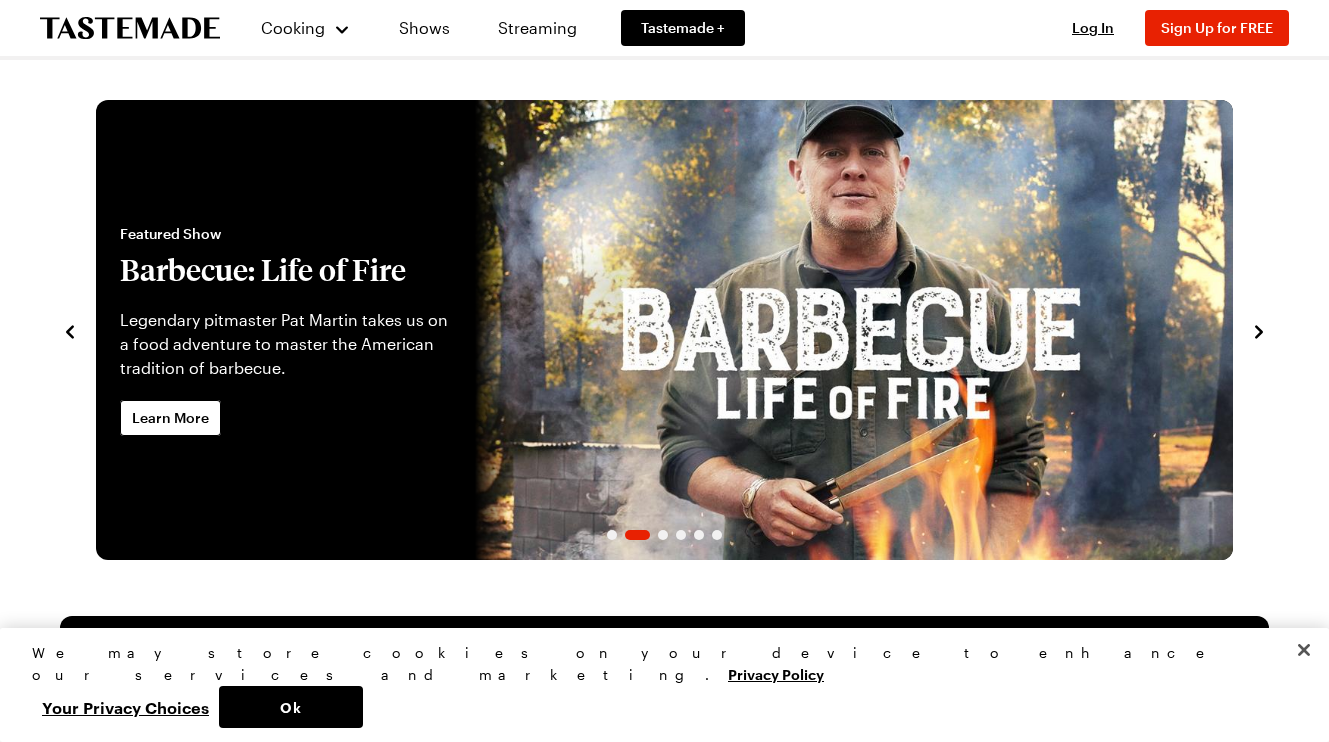 click 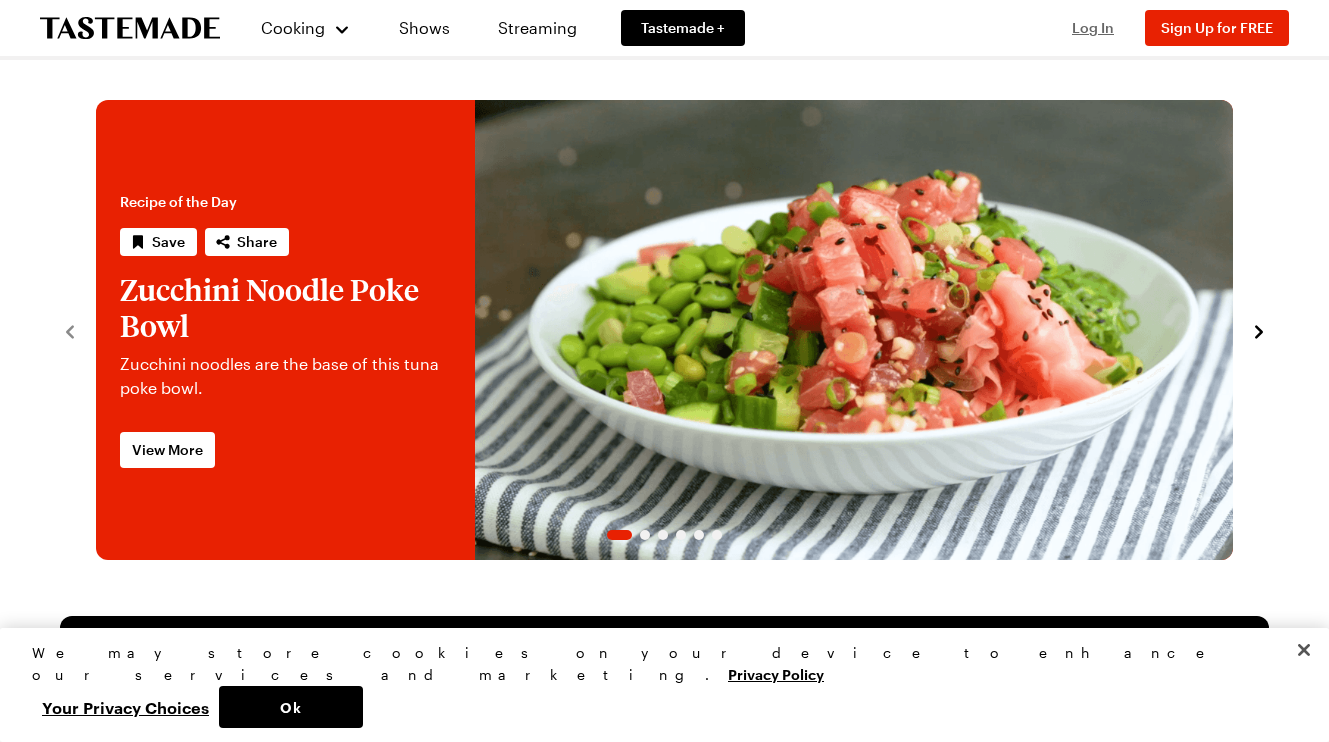 click on "Log In" at bounding box center (1093, 27) 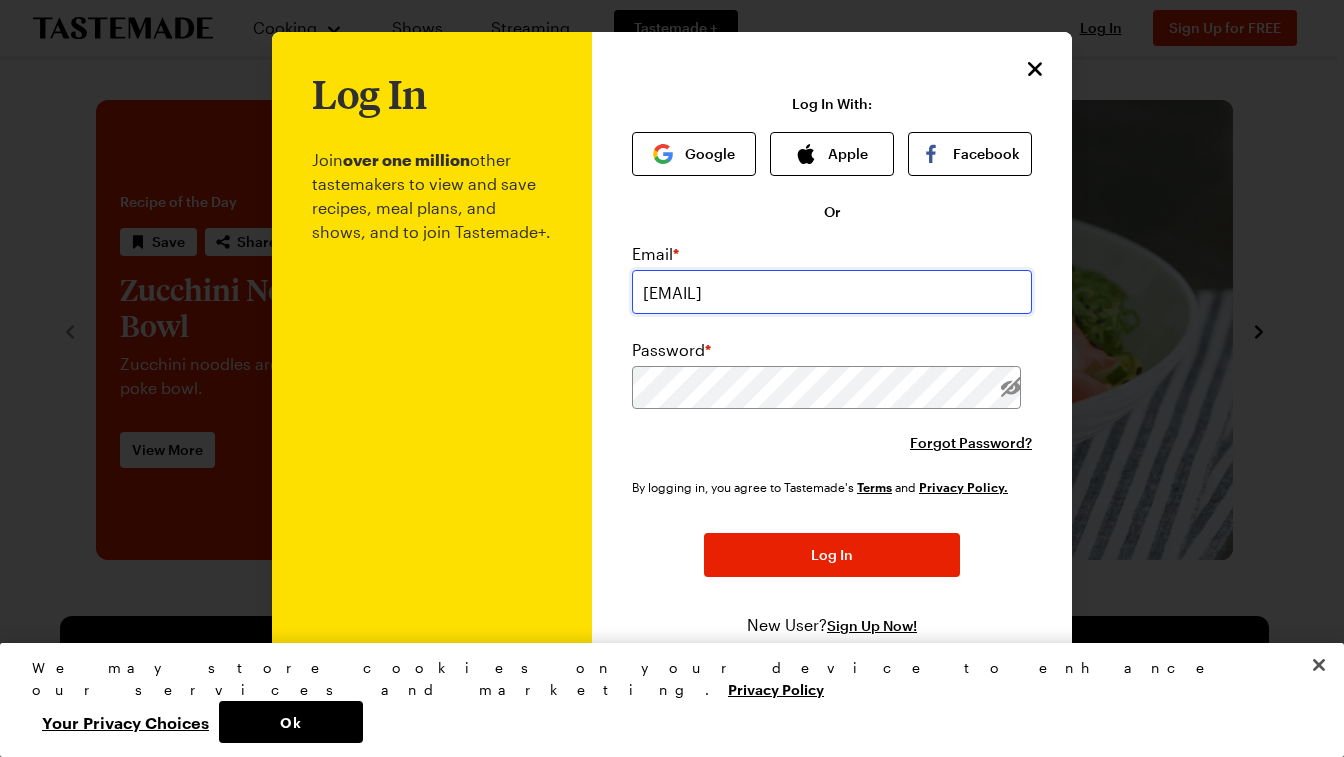 type on "[EMAIL]" 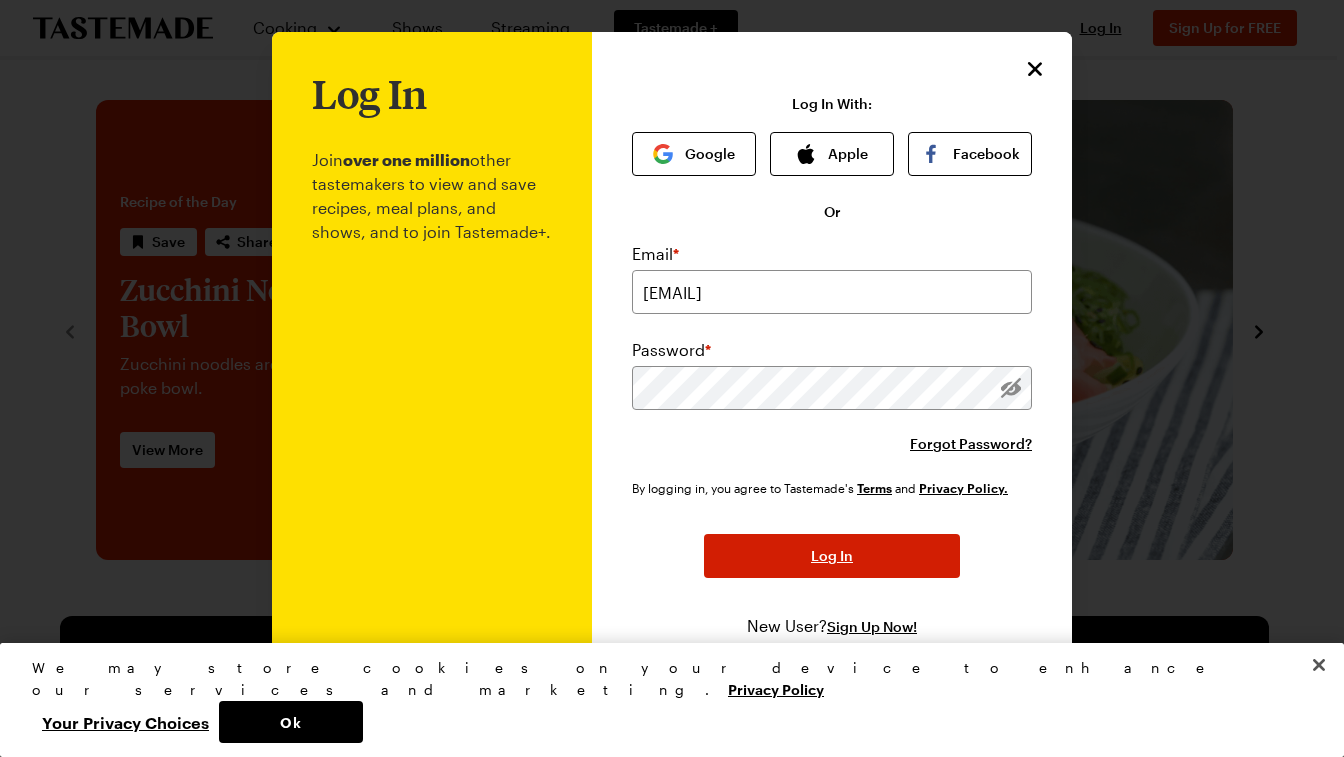 click on "Log In" at bounding box center [832, 556] 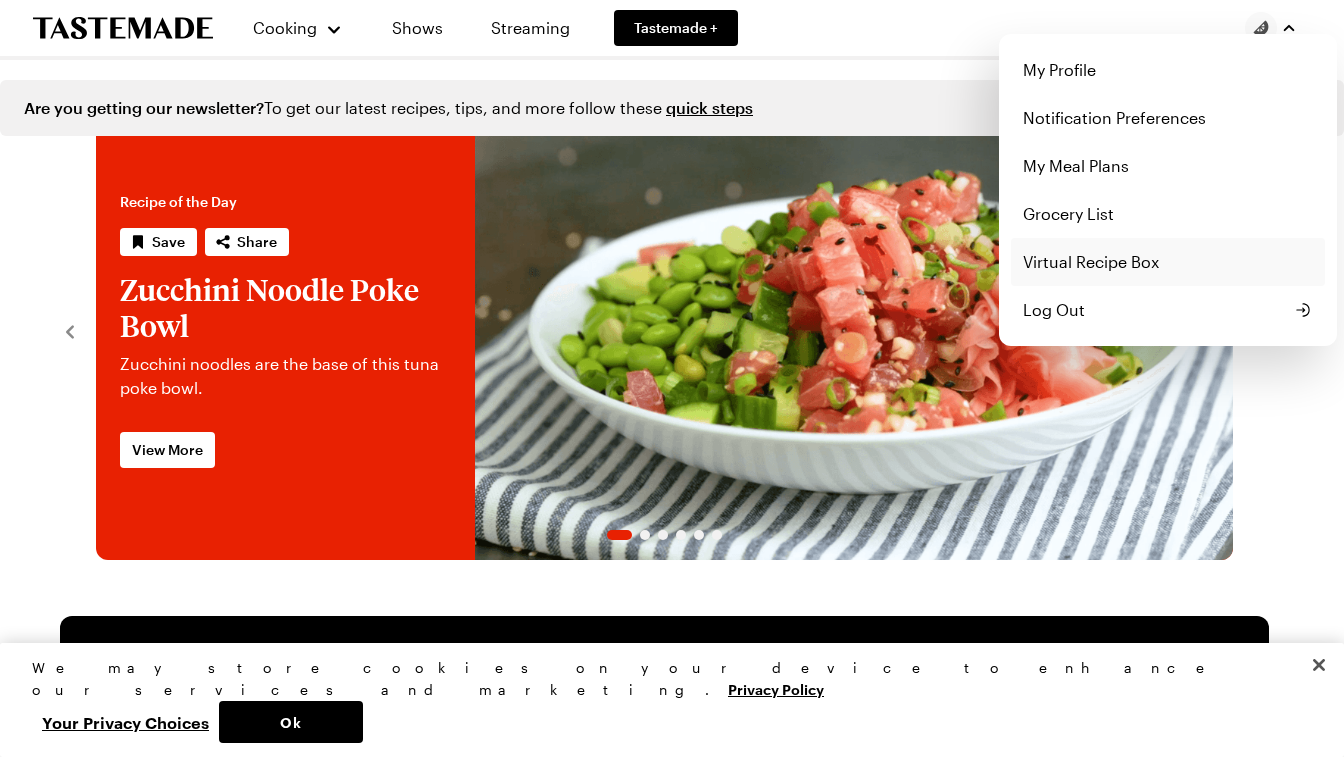 click on "Virtual Recipe Box" at bounding box center [1168, 262] 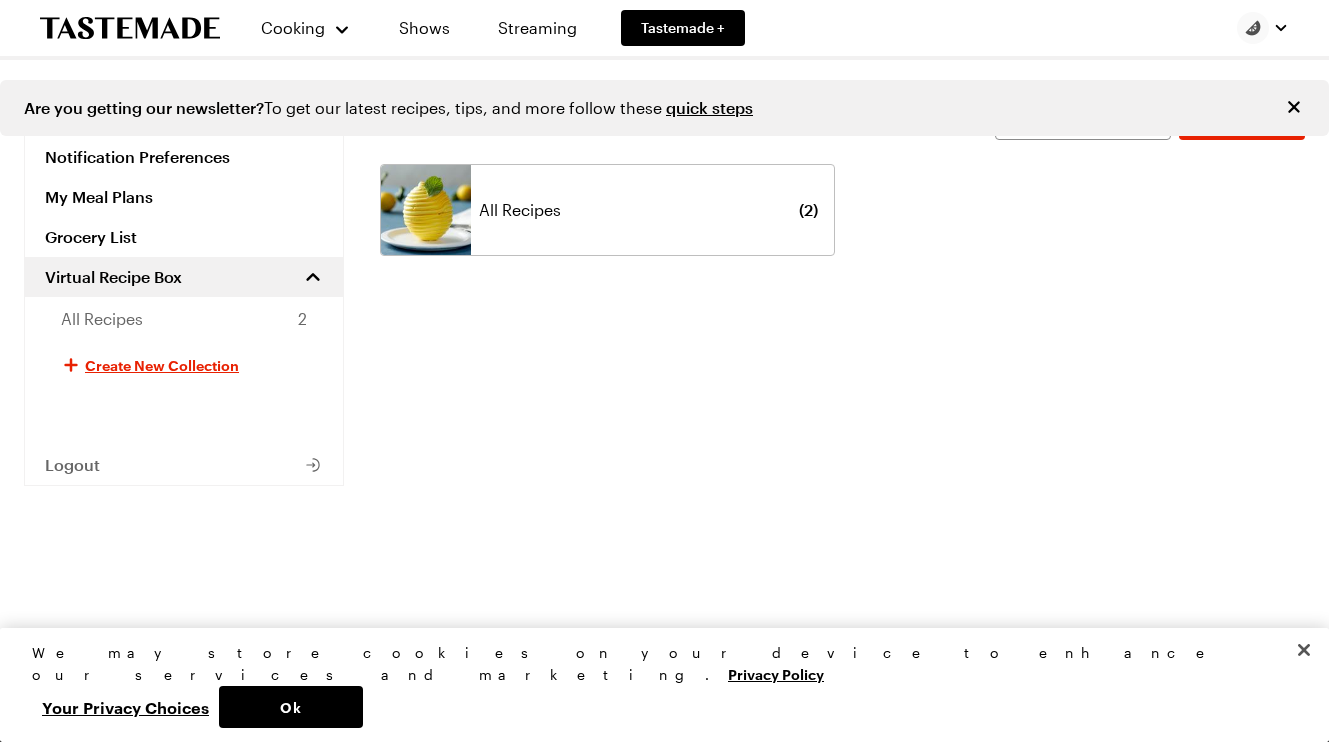 click on "All Recipes" at bounding box center [520, 210] 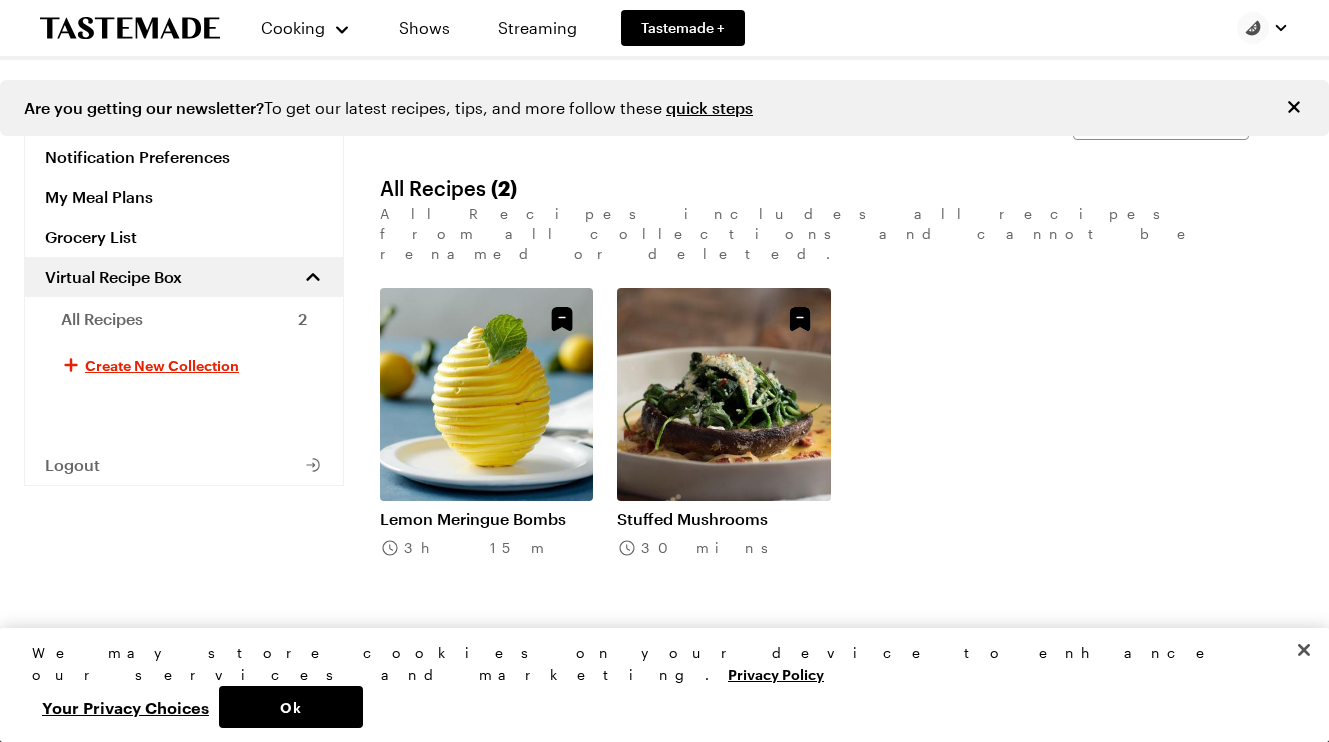 click on "Stuffed Mushrooms" at bounding box center (723, 519) 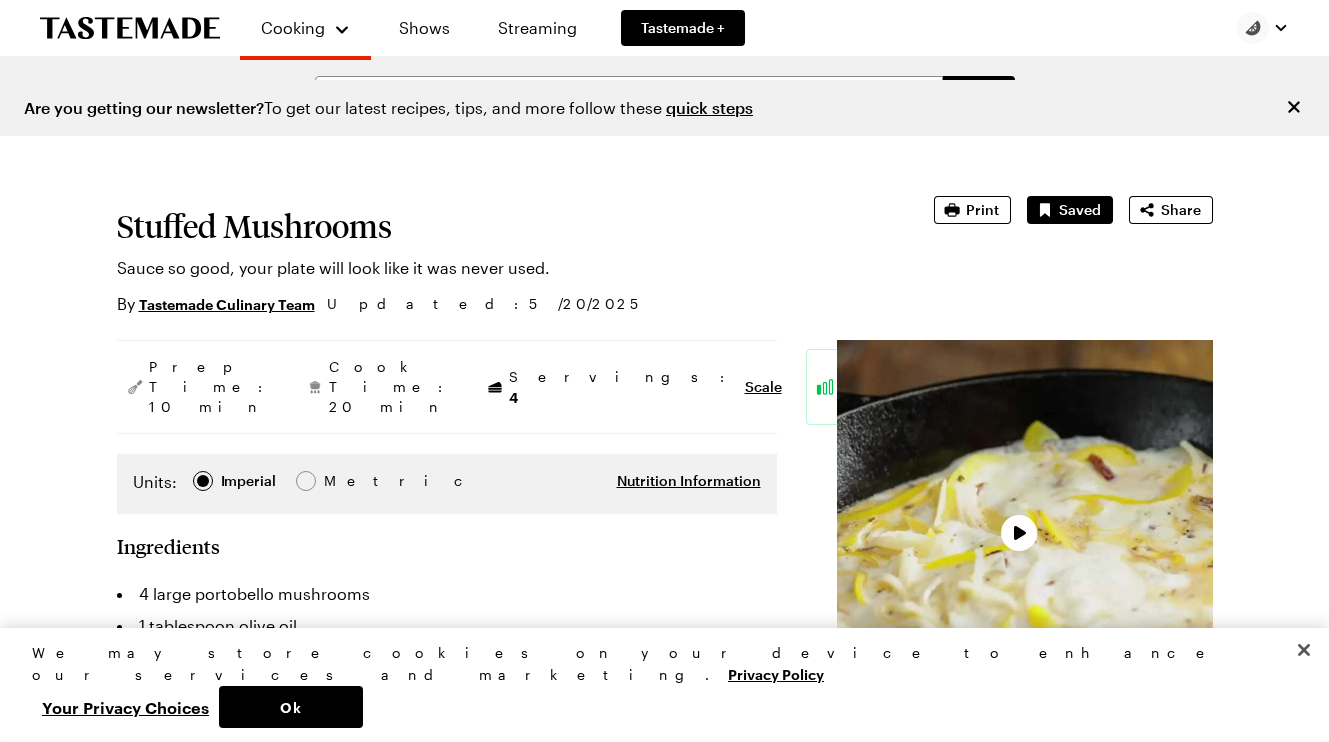 scroll, scrollTop: 0, scrollLeft: 0, axis: both 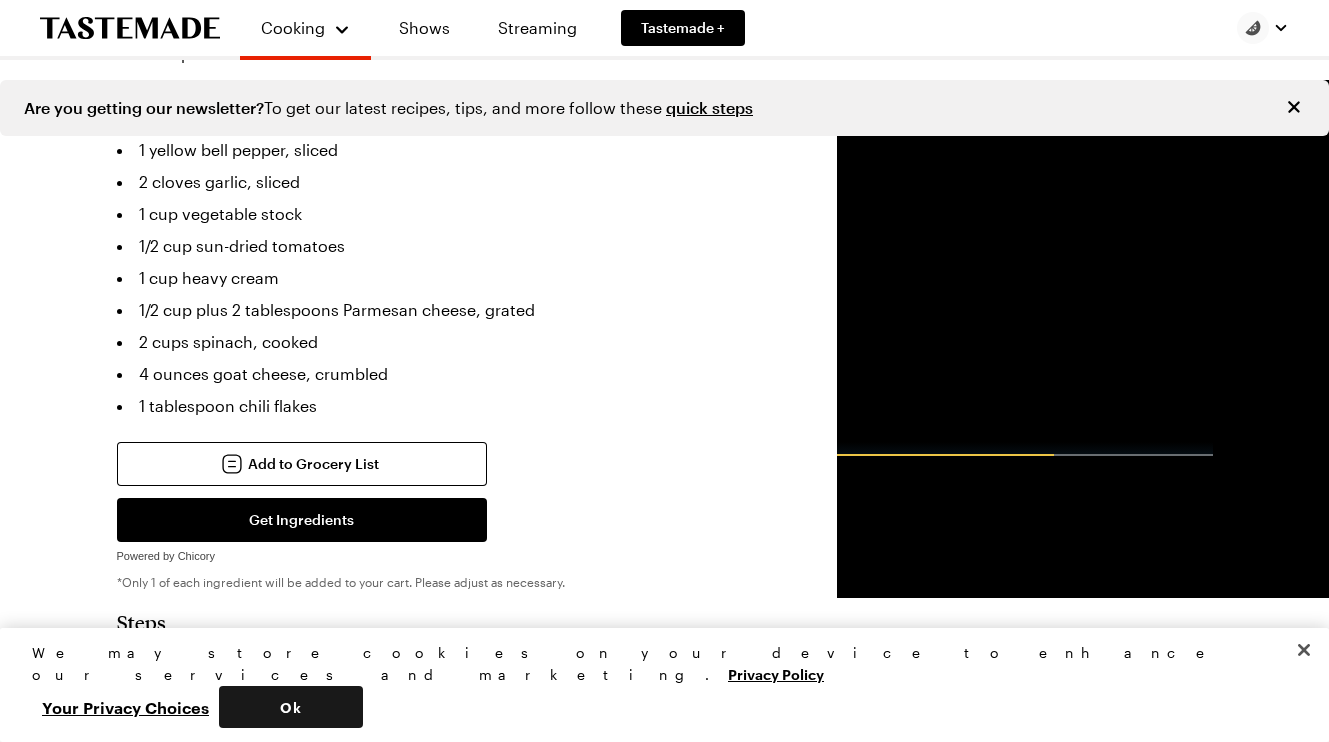 click on "Ok" at bounding box center [291, 707] 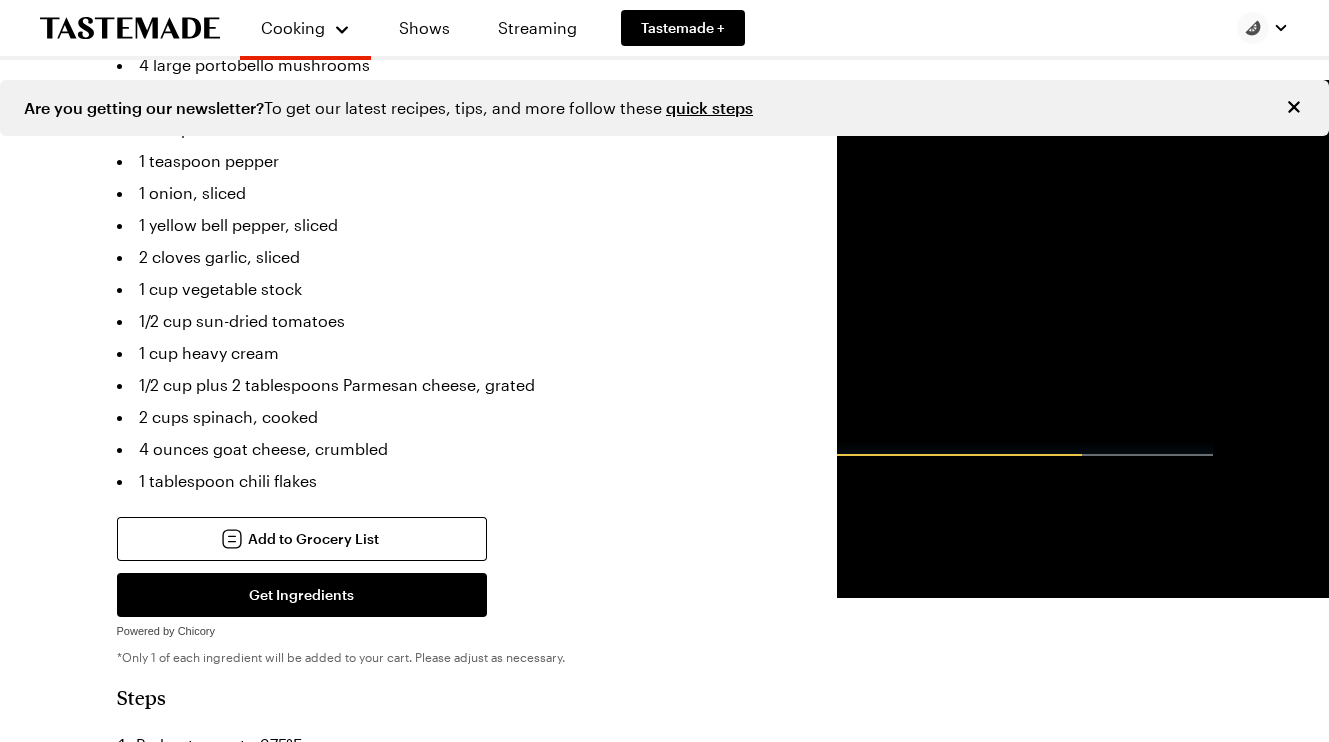 scroll, scrollTop: 0, scrollLeft: 0, axis: both 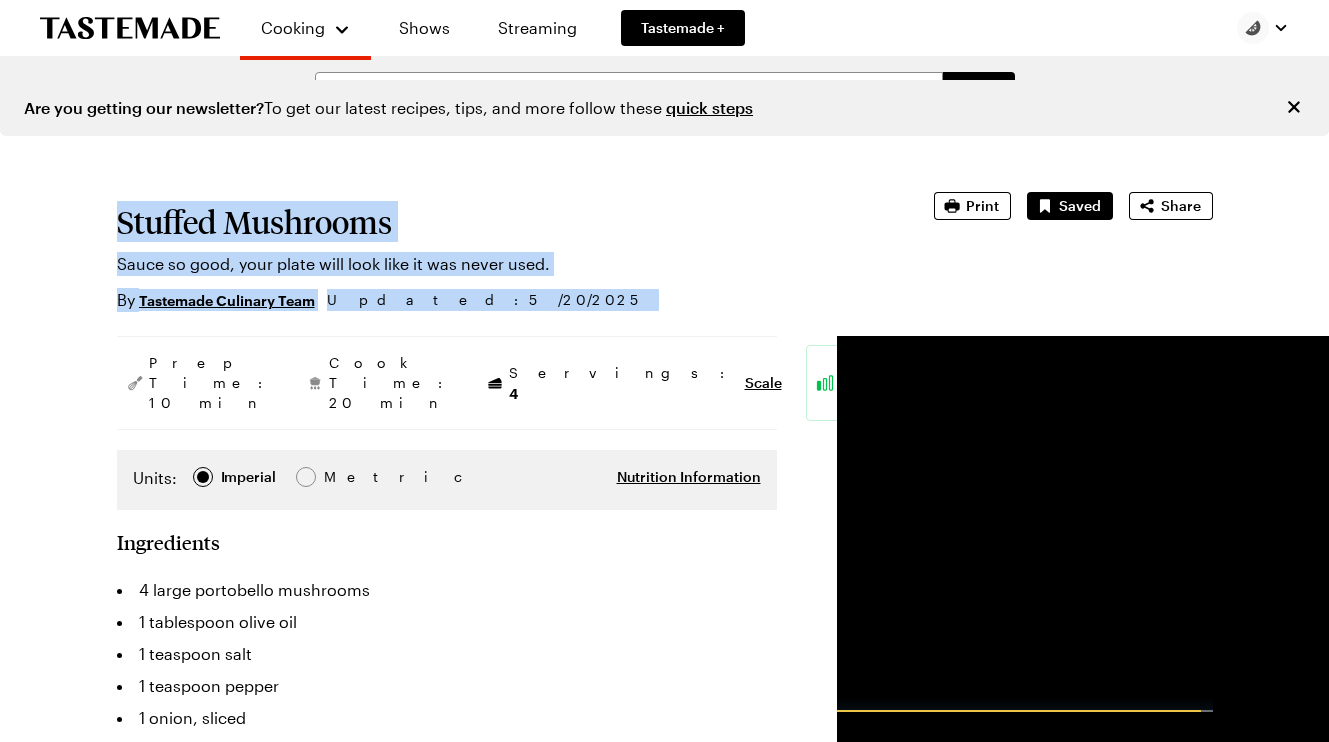 drag, startPoint x: 123, startPoint y: 225, endPoint x: 493, endPoint y: 296, distance: 376.75058 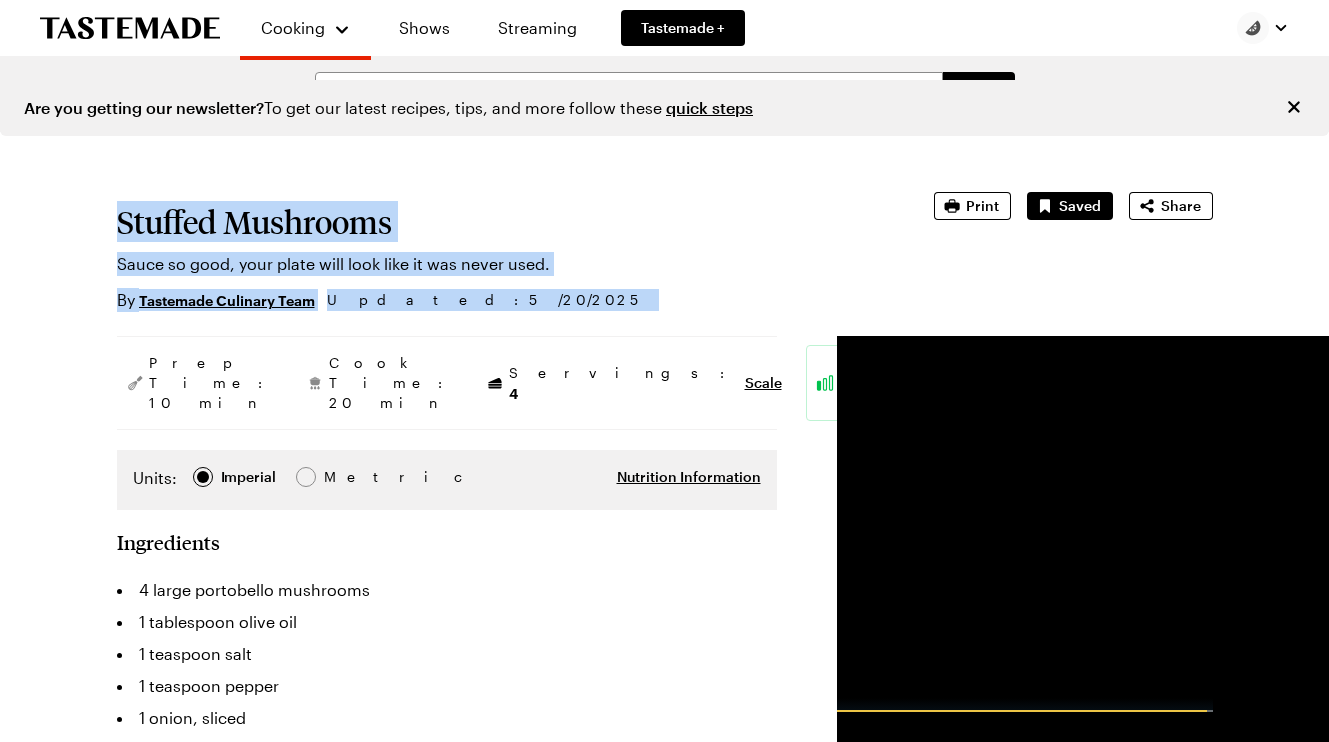 copy on "Stuffed Mushrooms Sauce so good, your plate will look like it was never used. By Tastemade Culinary Team Updated : 5/[DATE]" 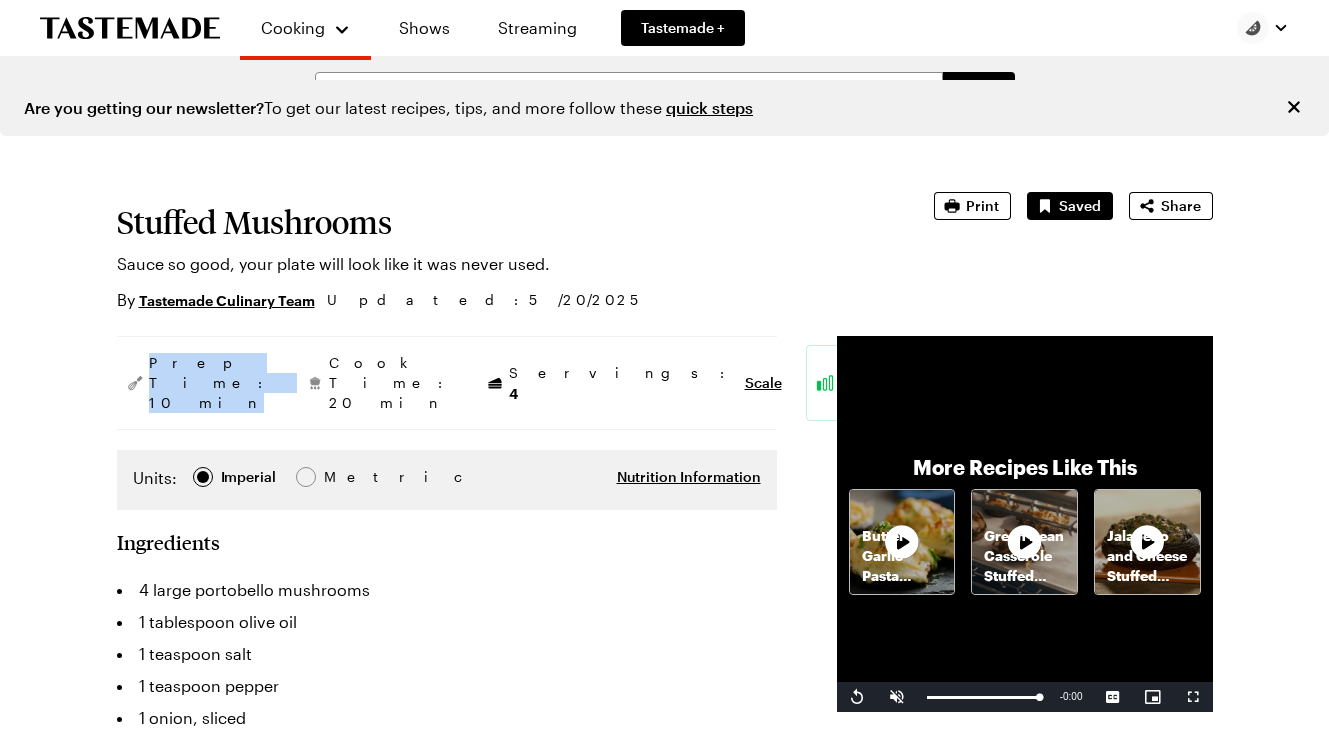 drag, startPoint x: 148, startPoint y: 356, endPoint x: 202, endPoint y: 383, distance: 60.373837 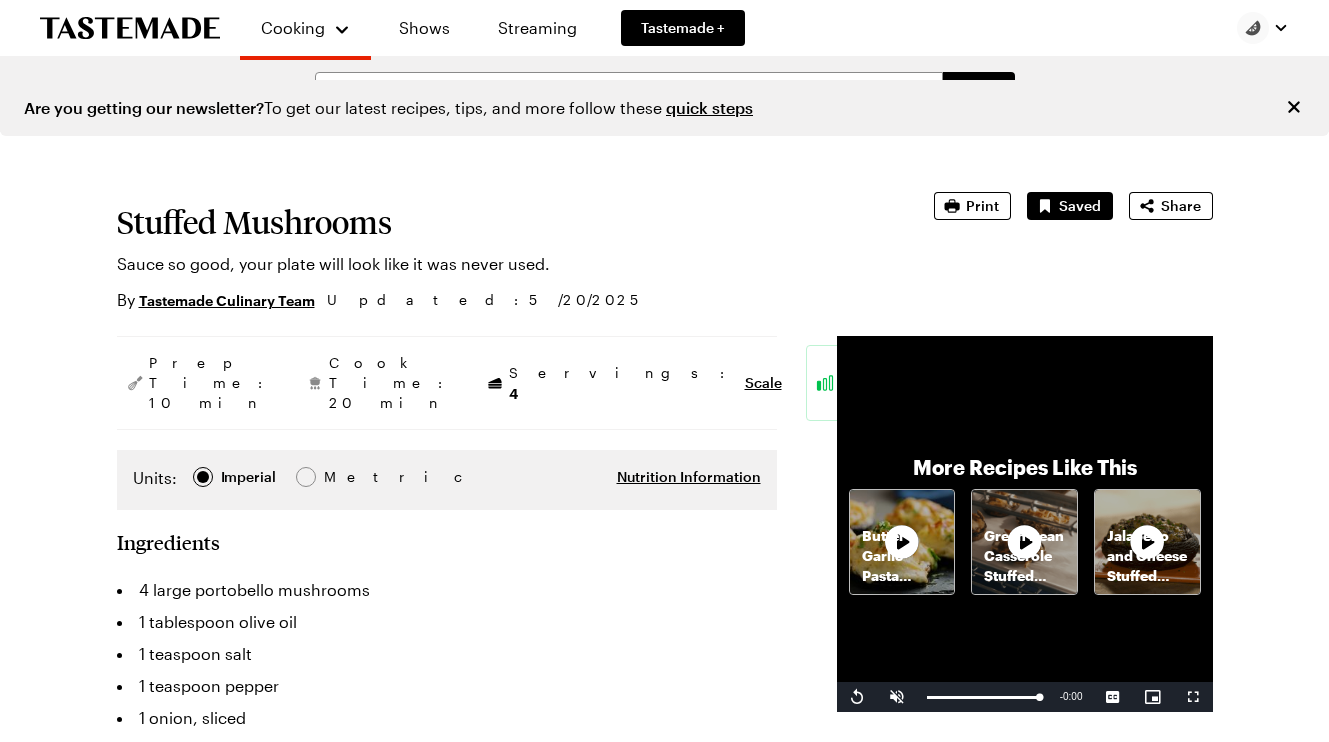 click on "Cook Time: 20 min" at bounding box center (391, 383) 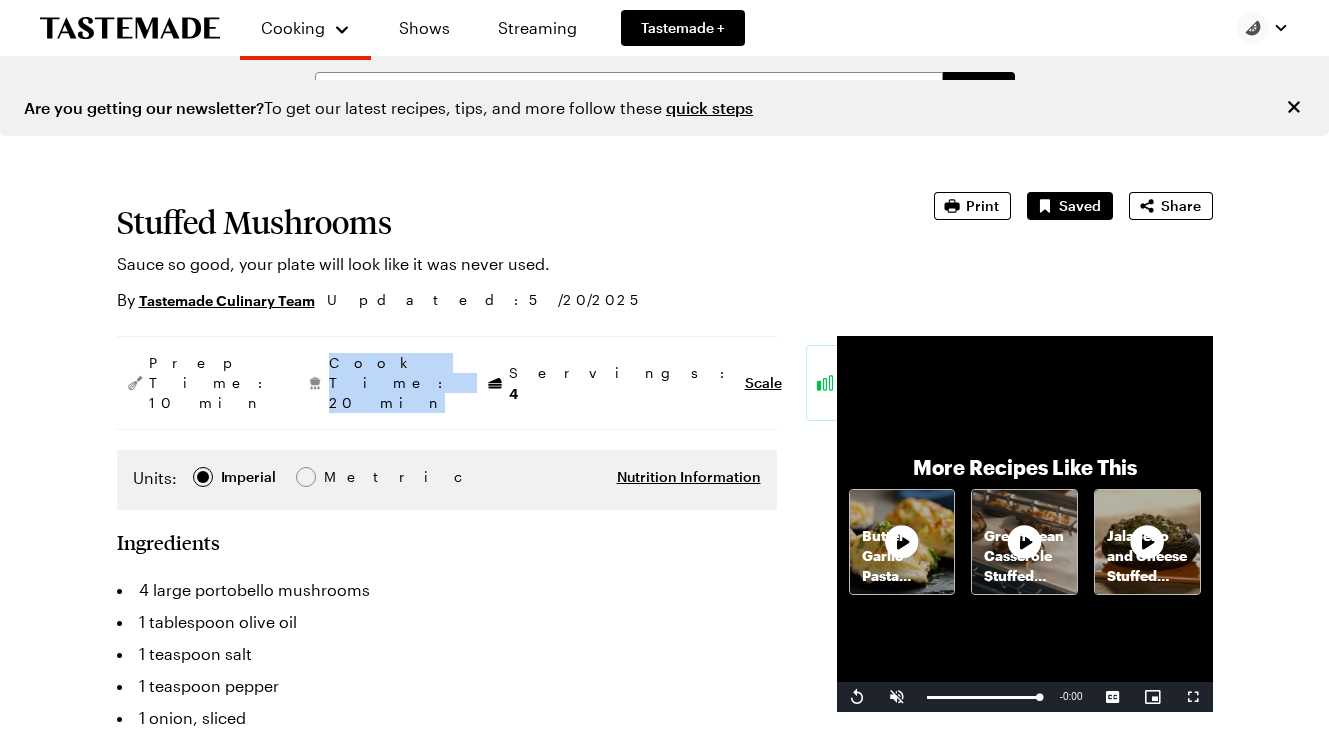 drag, startPoint x: 288, startPoint y: 360, endPoint x: 344, endPoint y: 391, distance: 64.00781 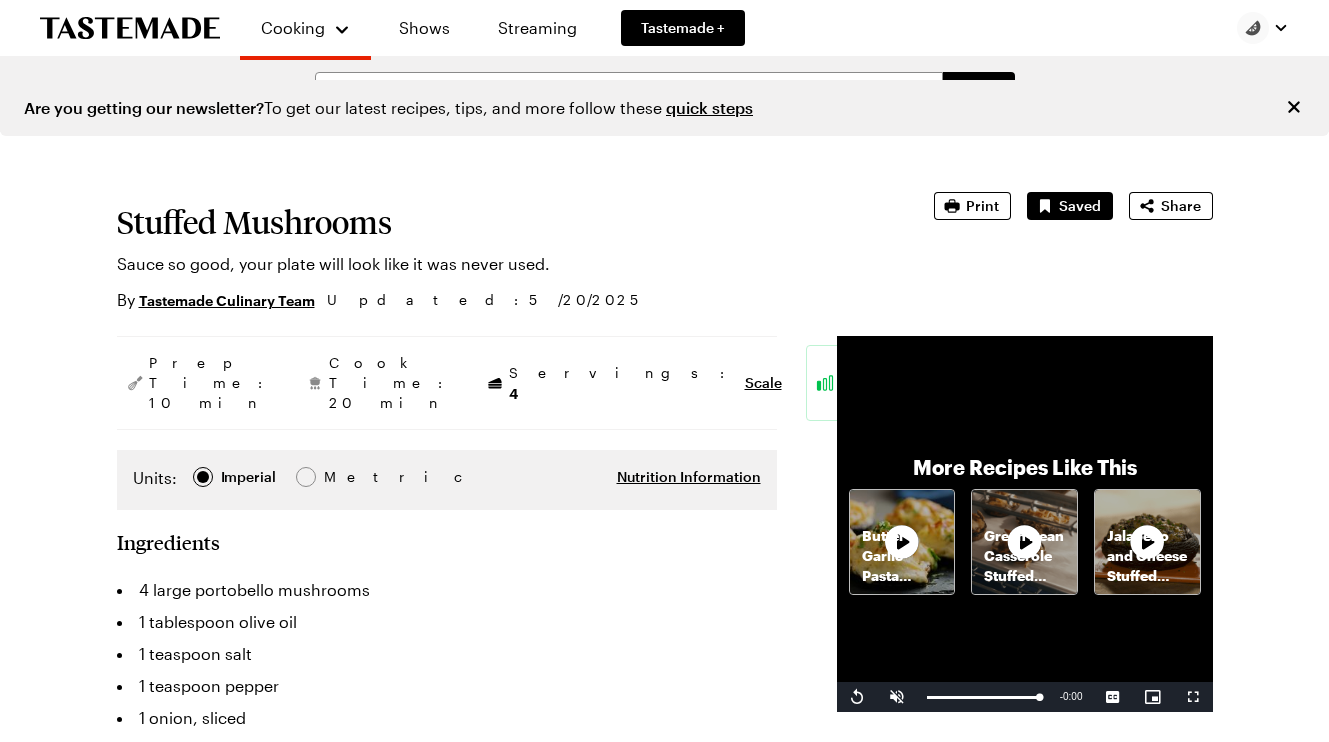 click on "Servings:   4" at bounding box center (622, 383) 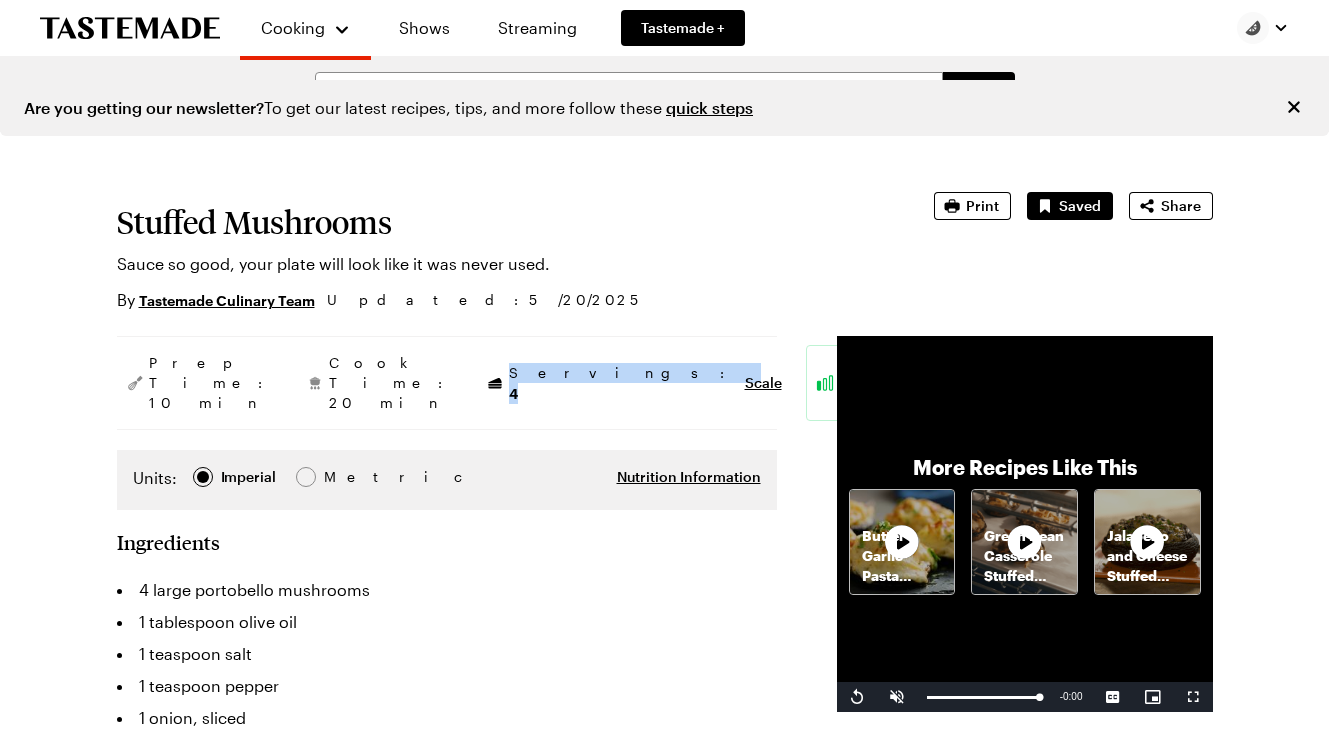 drag, startPoint x: 433, startPoint y: 360, endPoint x: 447, endPoint y: 390, distance: 33.105892 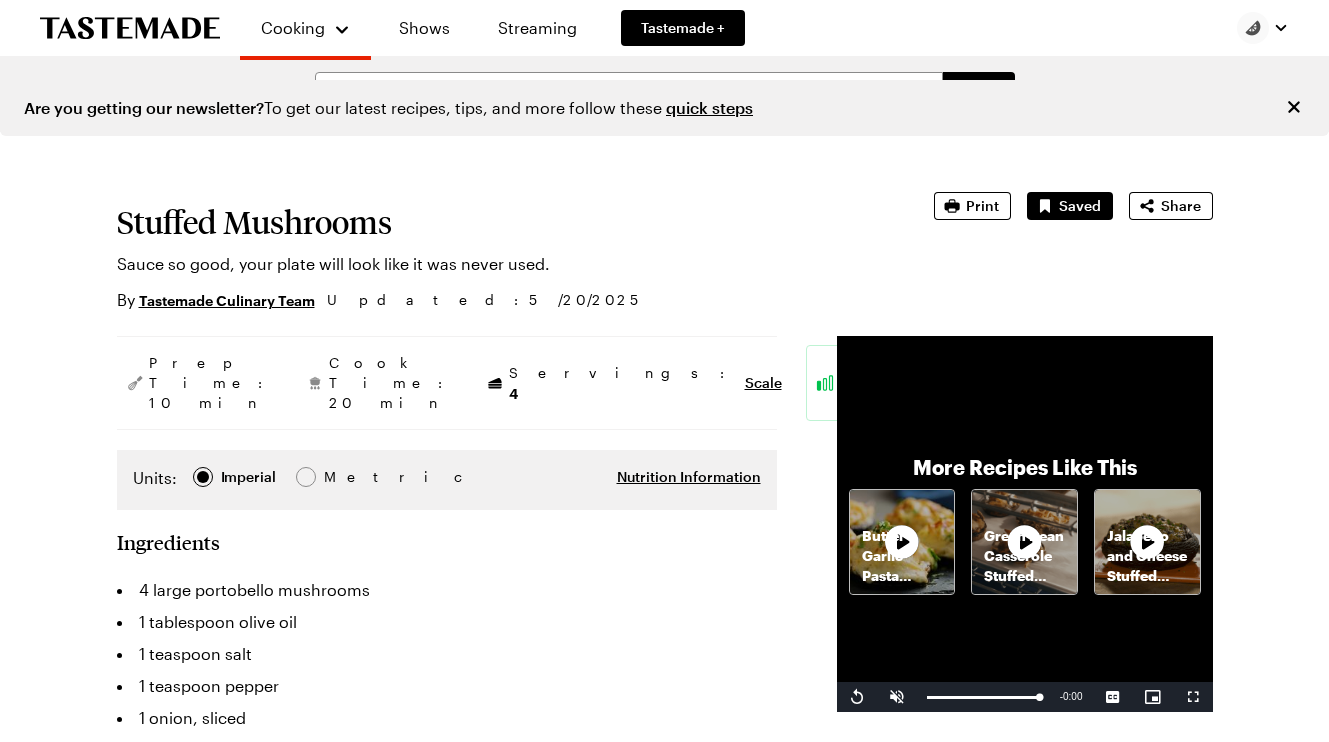 click on "Prep Time: 10 min Cook Time: 20 min Servings: 4 Scale Easy Units: Imperial Imperial Metric Metric Nutrition Information Ingredients 4 large portobello mushrooms 1 tablespoon olive oil 1 teaspoon salt 1 teaspoon pepper 1 onion, sliced 1 yellow bell pepper, sliced 2 cloves garlic, sliced 1 cup vegetable stock 1/2 cup sun-dried tomatoes 1 cup heavy cream 1/2 cup plus 2 tablespoons Parmesan cheese, grated 2 cups spinach, cooked 4 ounces goat cheese, crumbled 1 tablespoon chili flakes Add to Grocery List Get Ingredients Powered by Chicory *Only 1 of each ingredient will be added to your cart. Please adjust as necessary. Steps Preheat oven to 375°F. Heat a grill pan to medium heat. Remove stem from center of mushrooms. Brush with olive oil and season with salt and pepper. Lightly grill mushrooms about 3–4 minute until they begin to soften. Remove from heat and set aside. Sprinkle with goat cheese, fill with spinach and sprinkle with remaining Parmesan cheese. Diets:" at bounding box center (447, 1483) 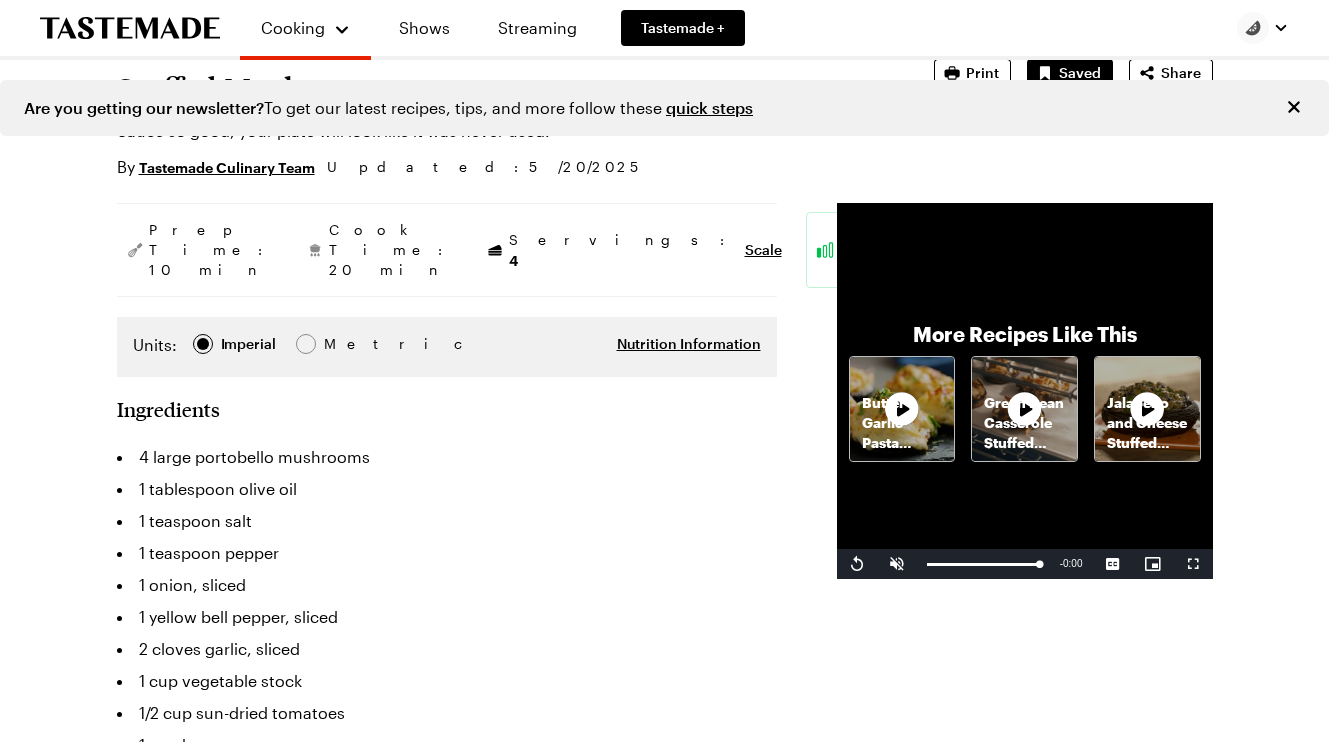 scroll, scrollTop: 286, scrollLeft: 0, axis: vertical 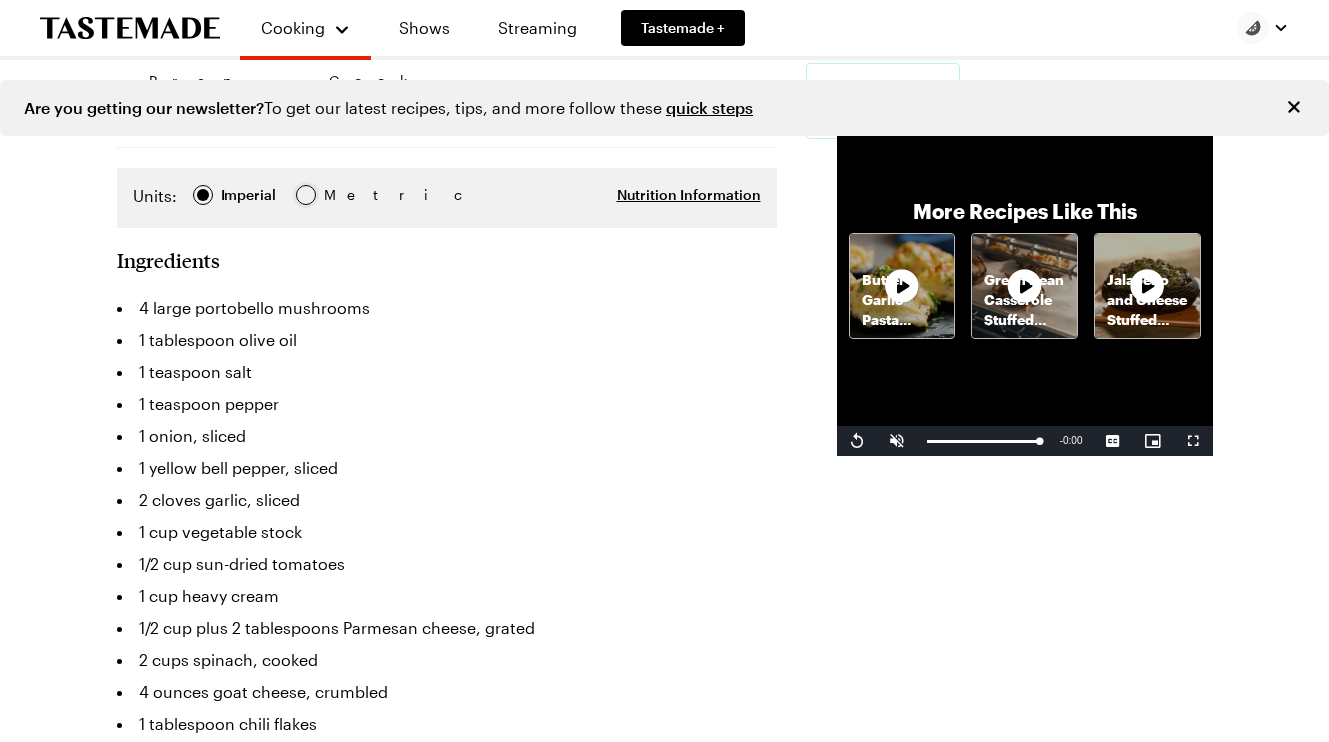 click at bounding box center [306, 195] 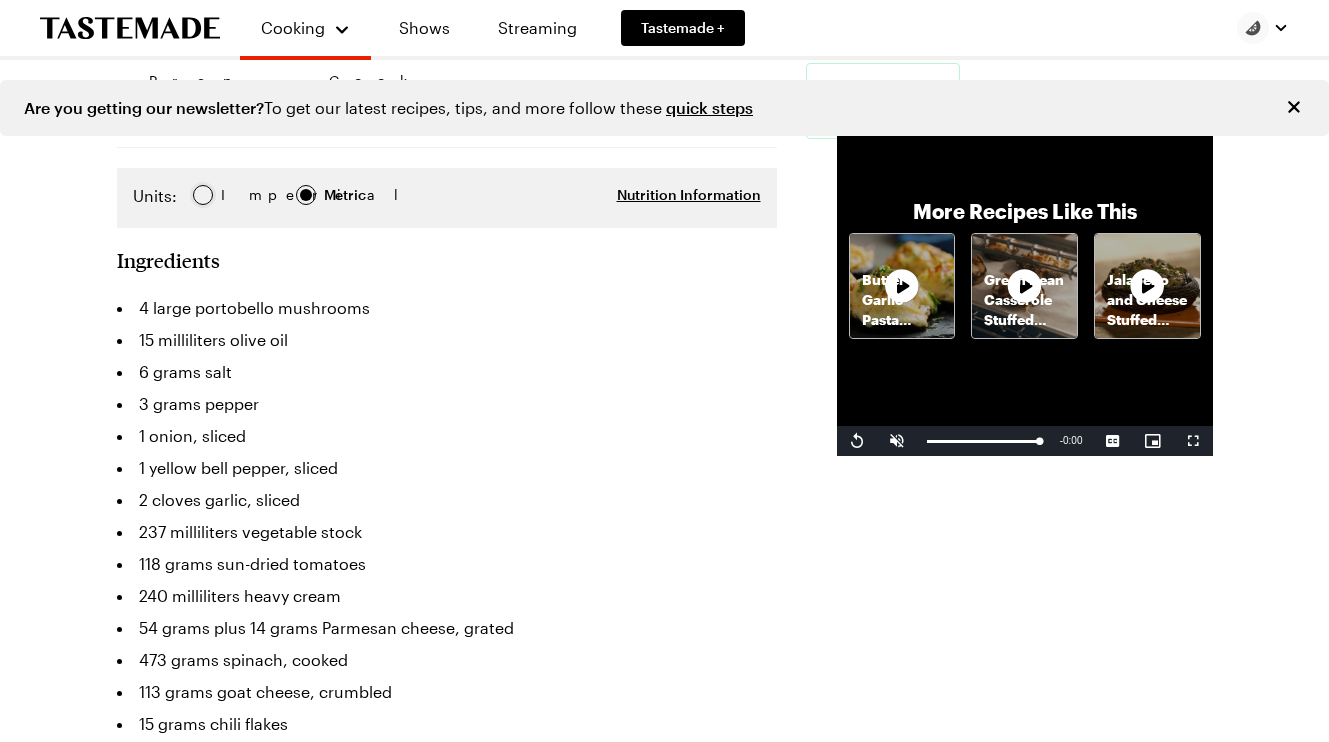 click at bounding box center [203, 195] 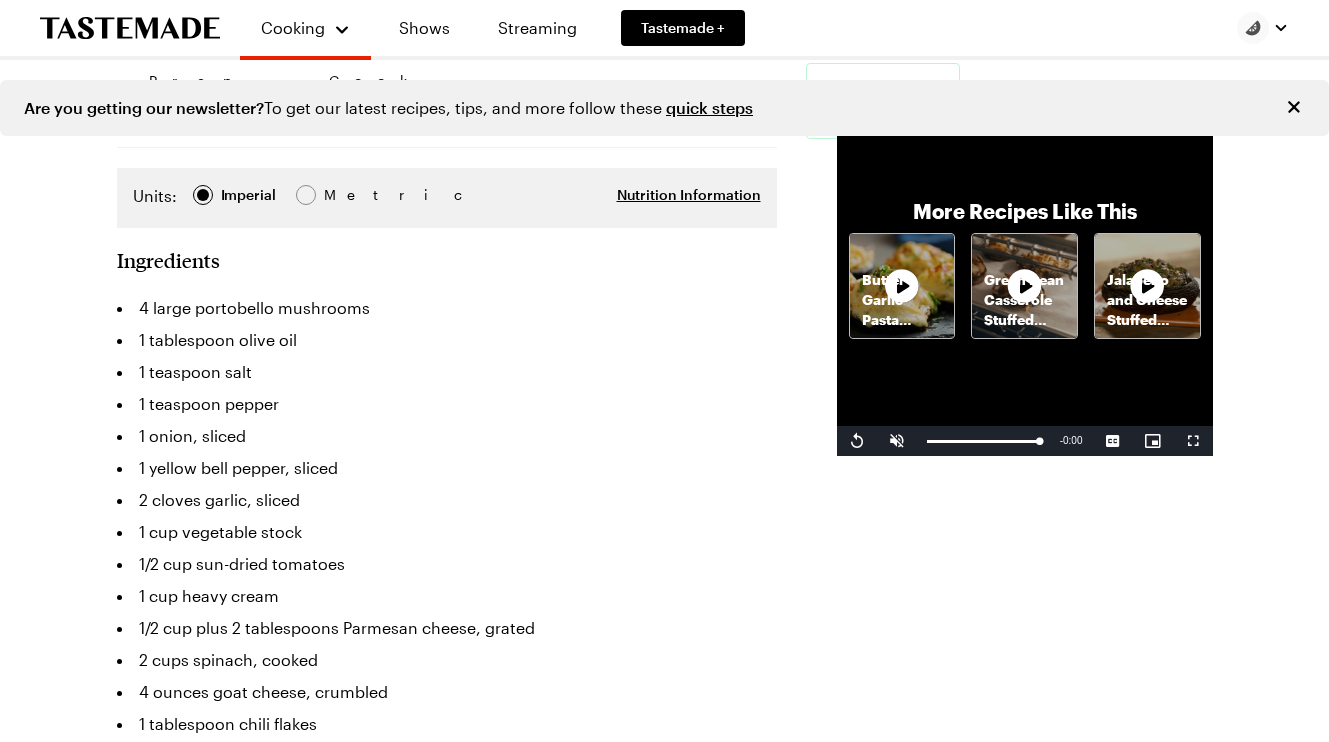 click on "Ingredients" at bounding box center (168, 260) 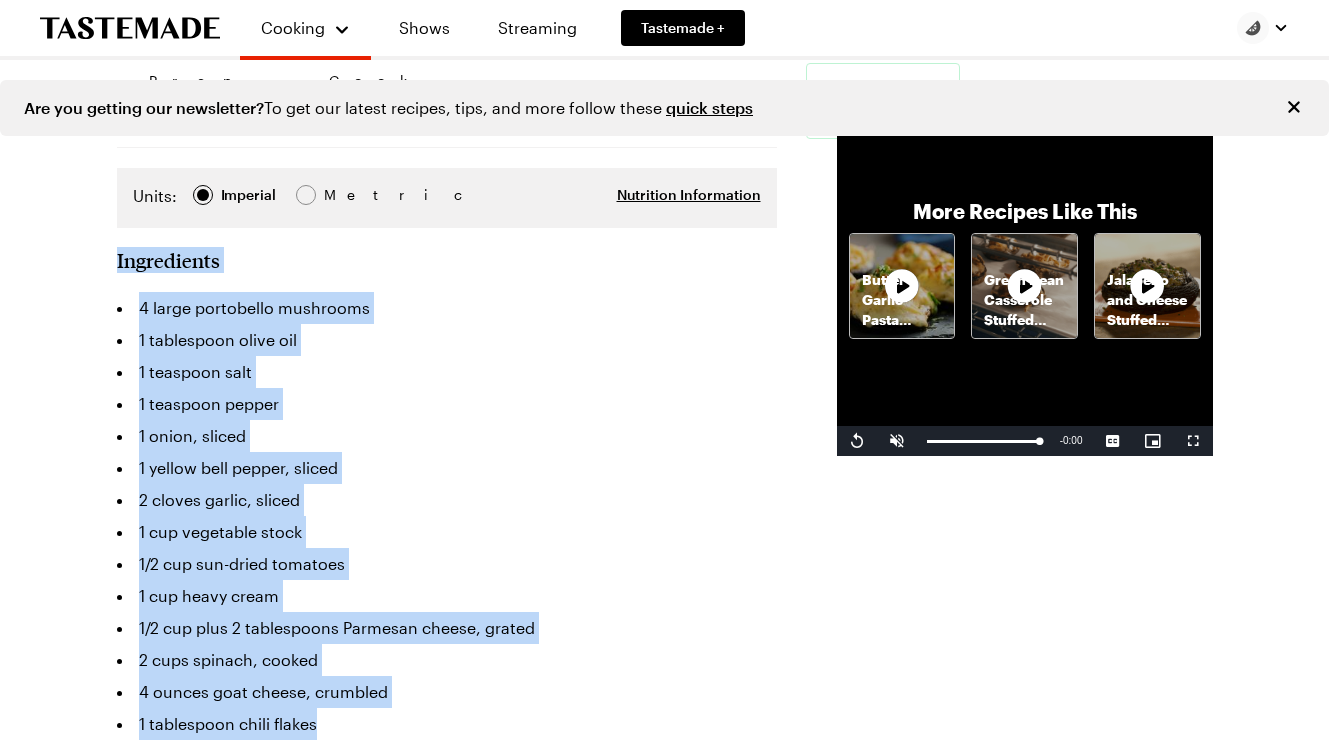 drag, startPoint x: 111, startPoint y: 237, endPoint x: 315, endPoint y: 708, distance: 513.28064 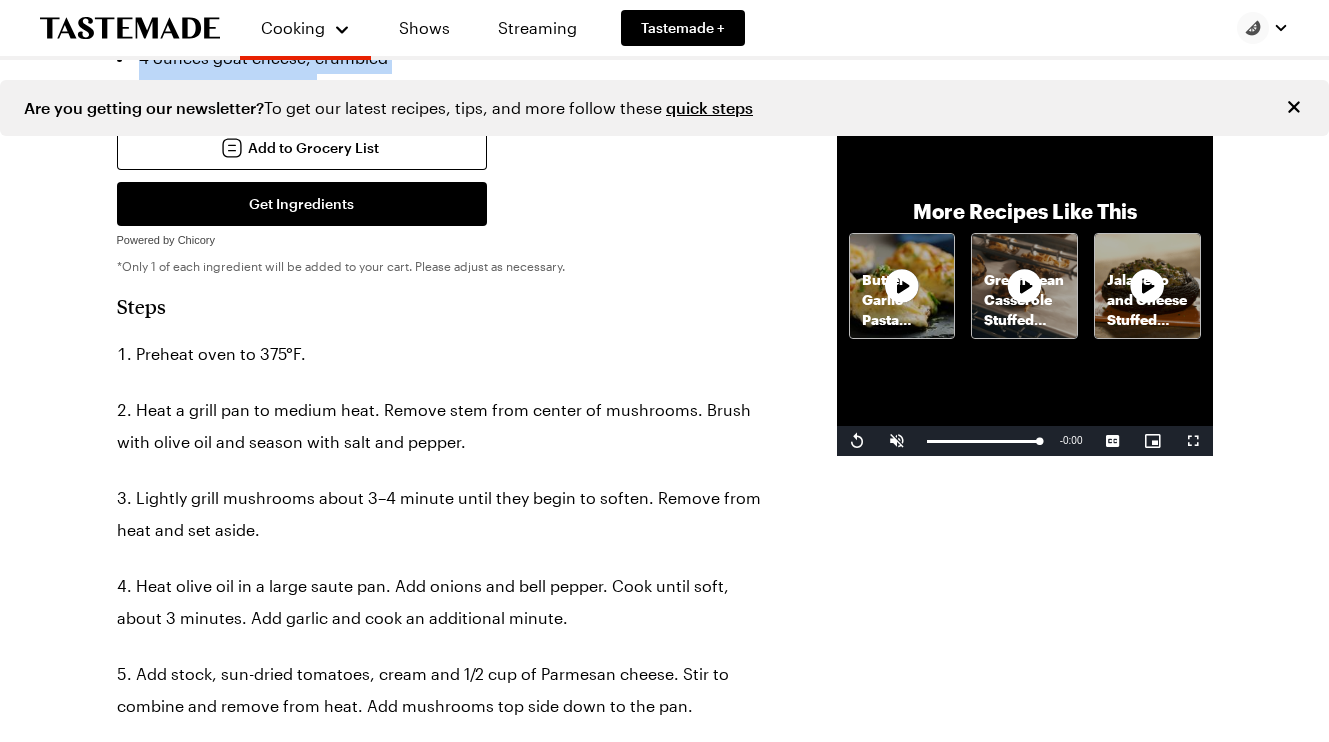 scroll, scrollTop: 940, scrollLeft: 0, axis: vertical 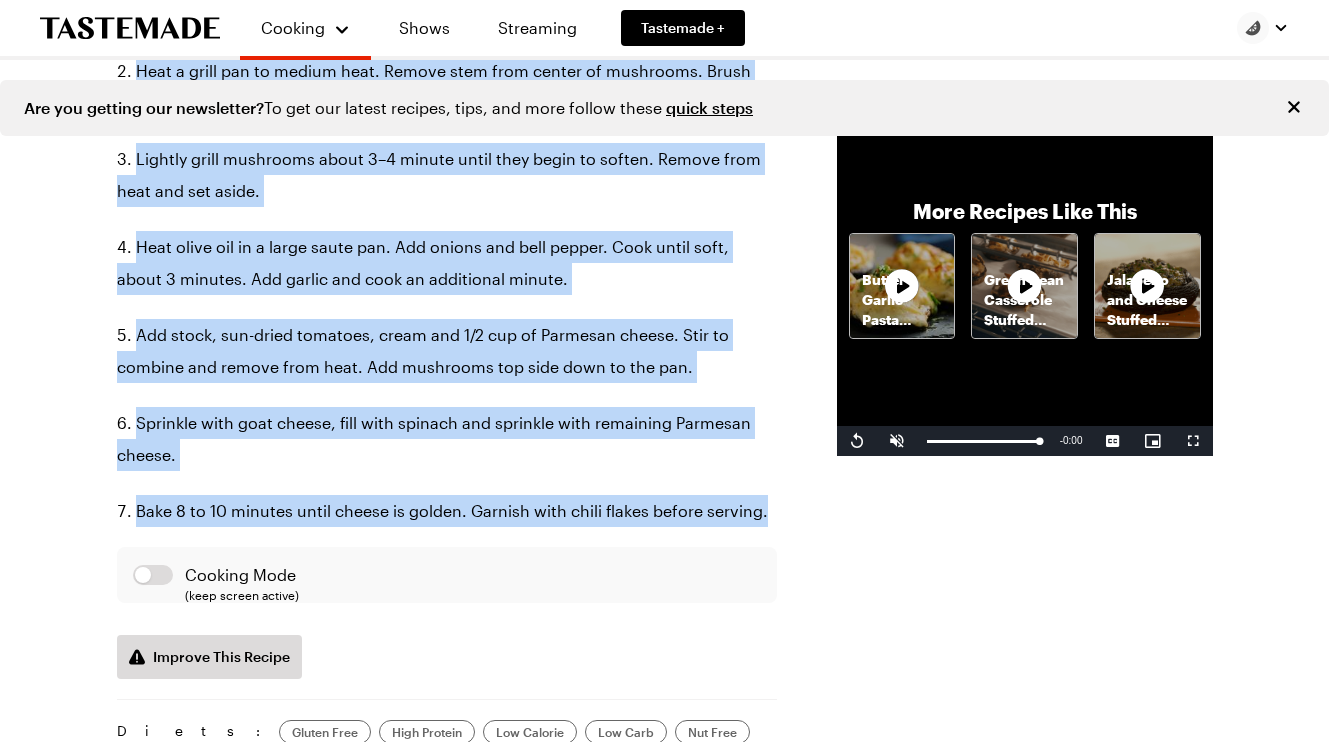 drag, startPoint x: 118, startPoint y: 265, endPoint x: 346, endPoint y: 600, distance: 405.2271 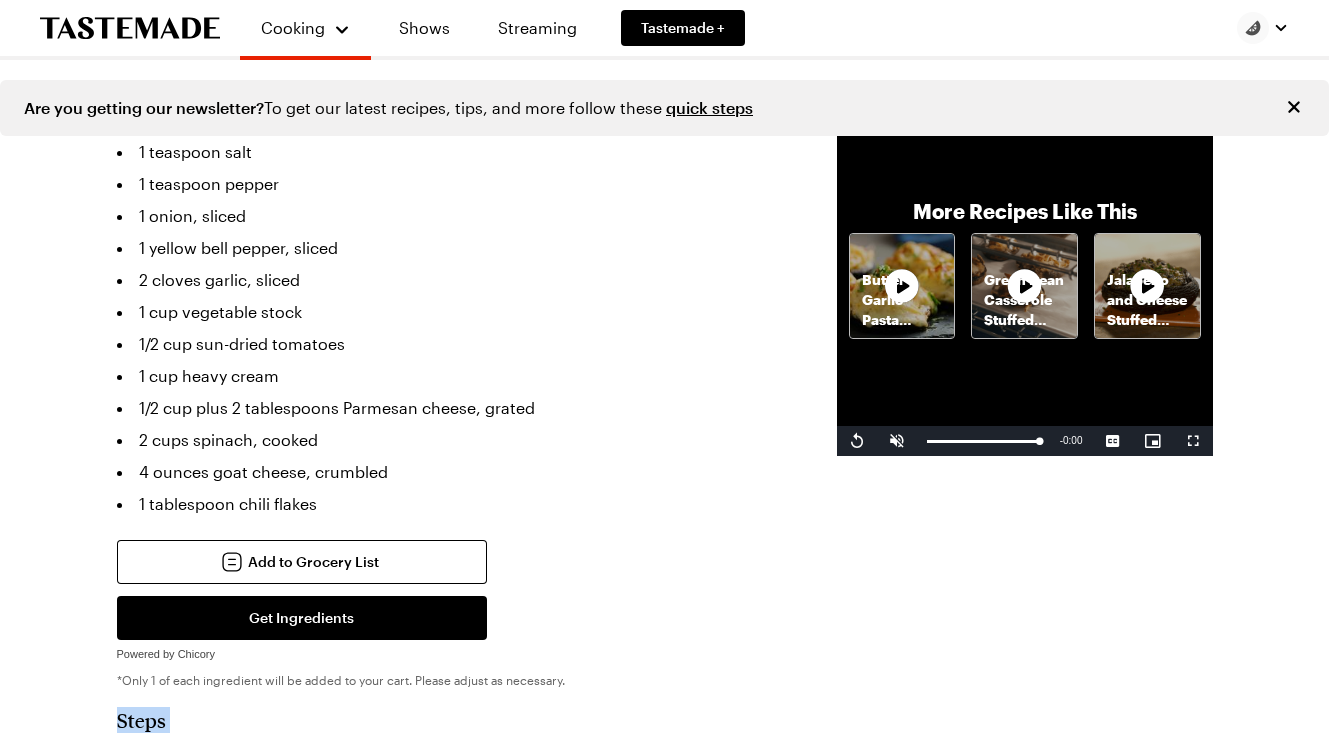 scroll, scrollTop: 0, scrollLeft: 0, axis: both 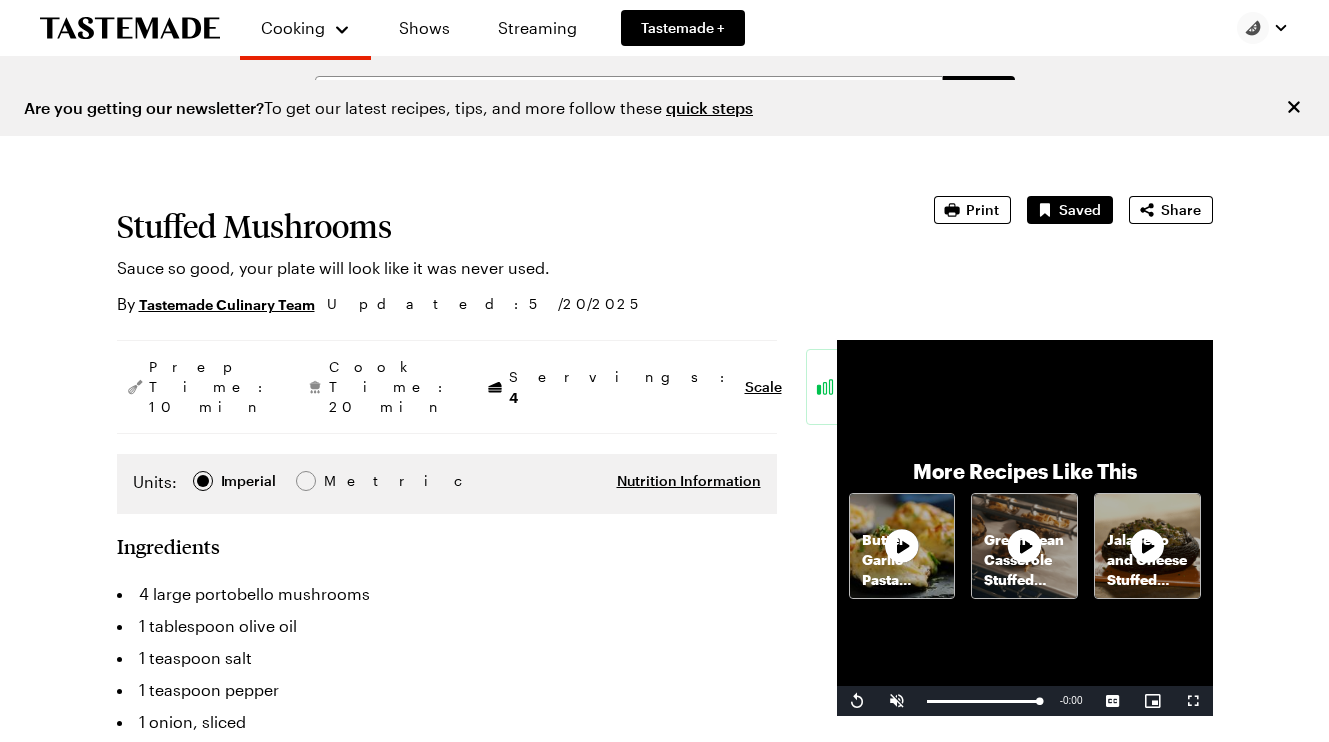 click 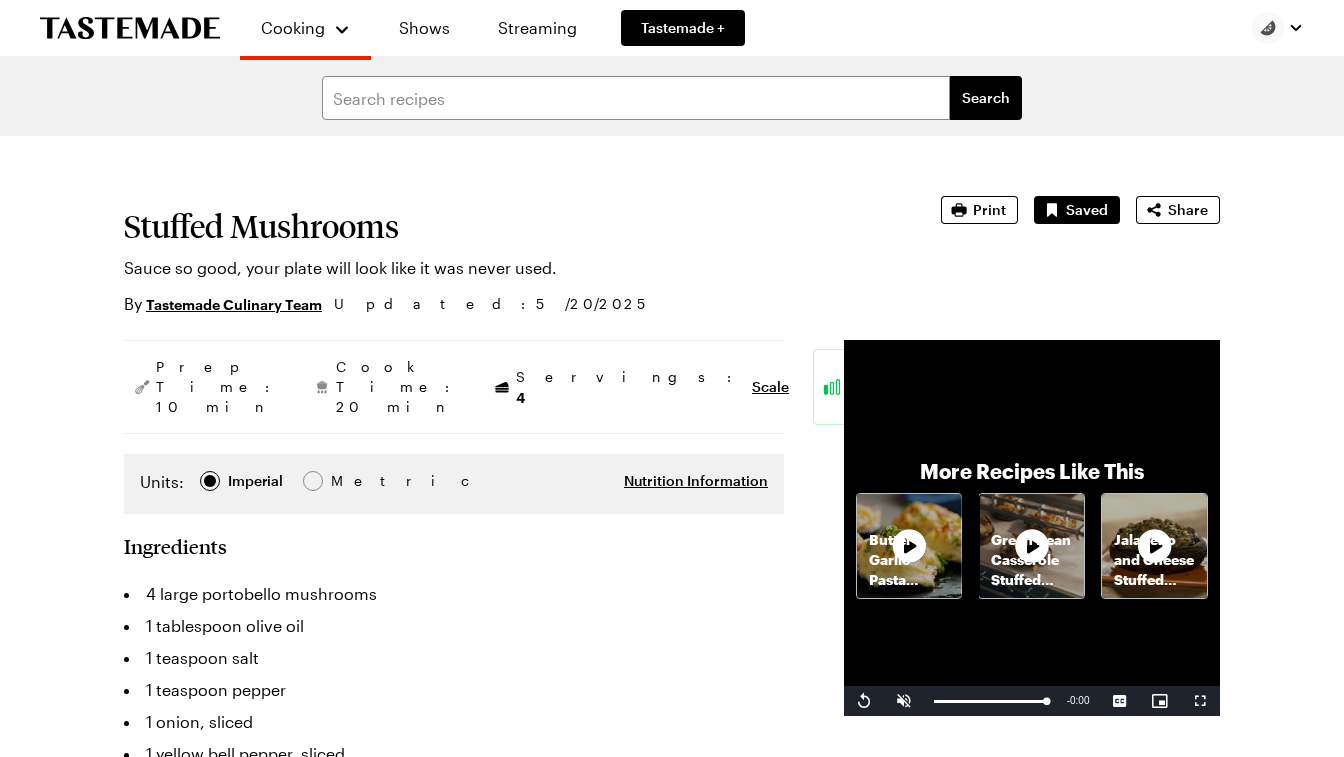 click at bounding box center [1278, 28] 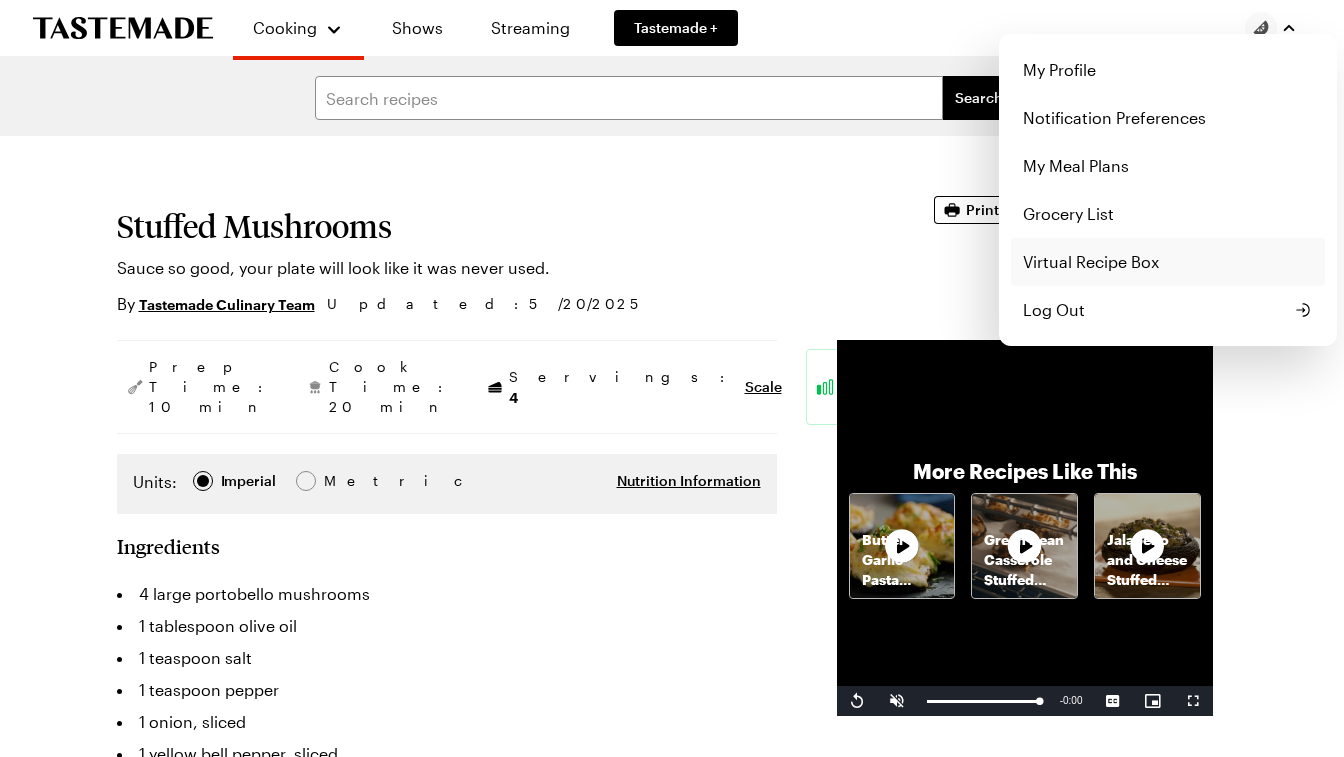 click on "Virtual Recipe Box" at bounding box center (1168, 262) 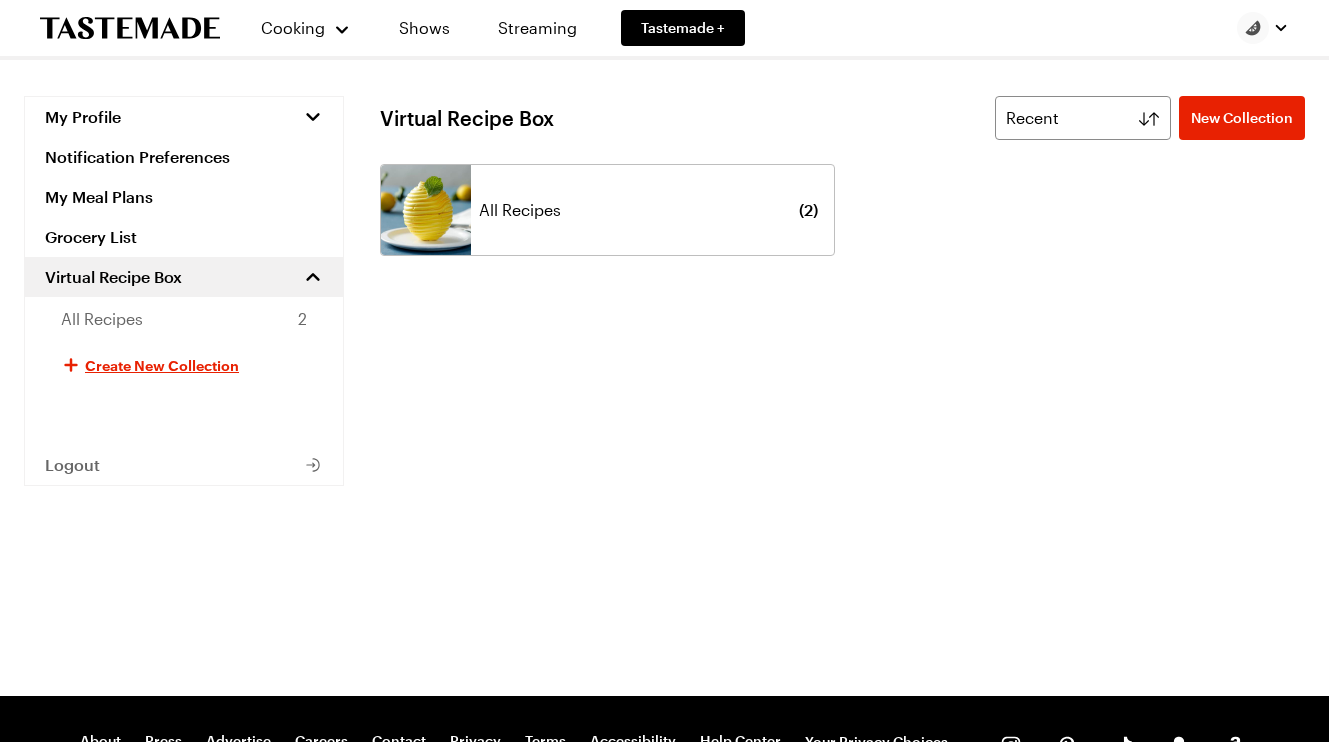 click at bounding box center (426, 210) 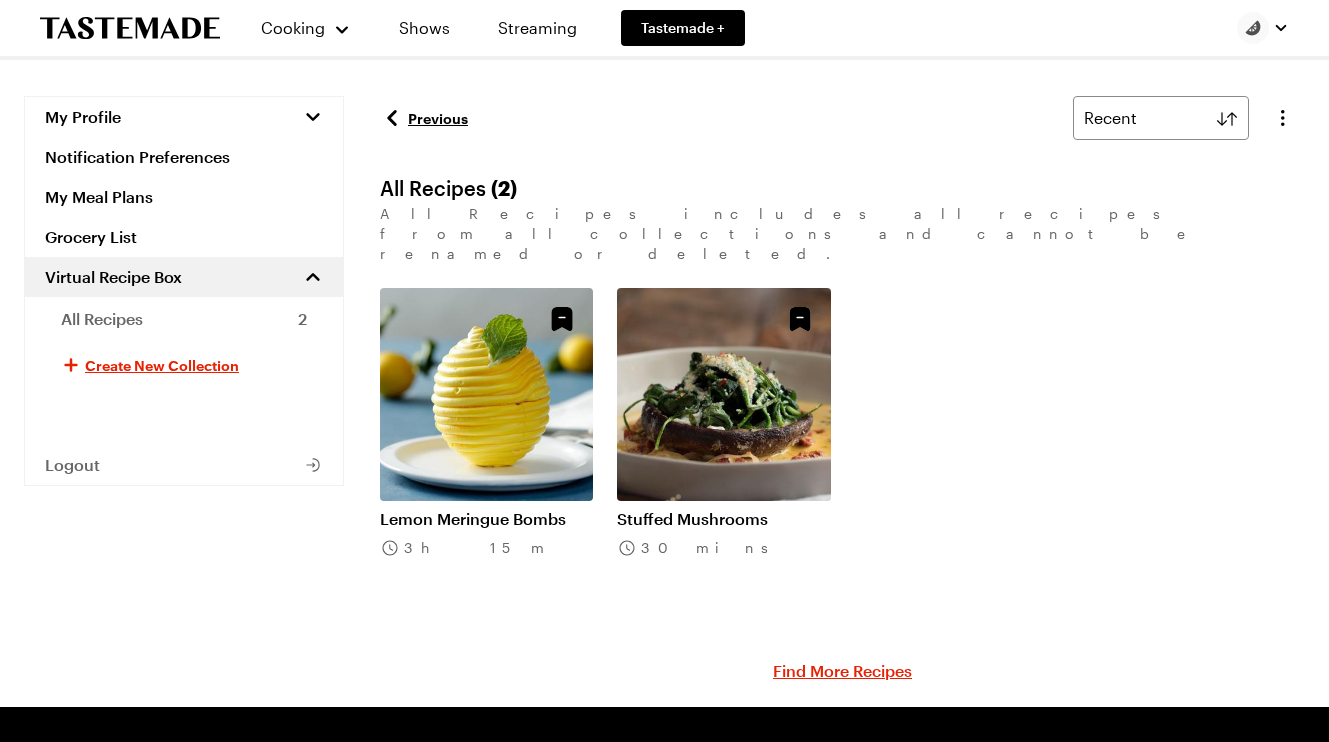 click on "Lemon Meringue Bombs" at bounding box center (486, 519) 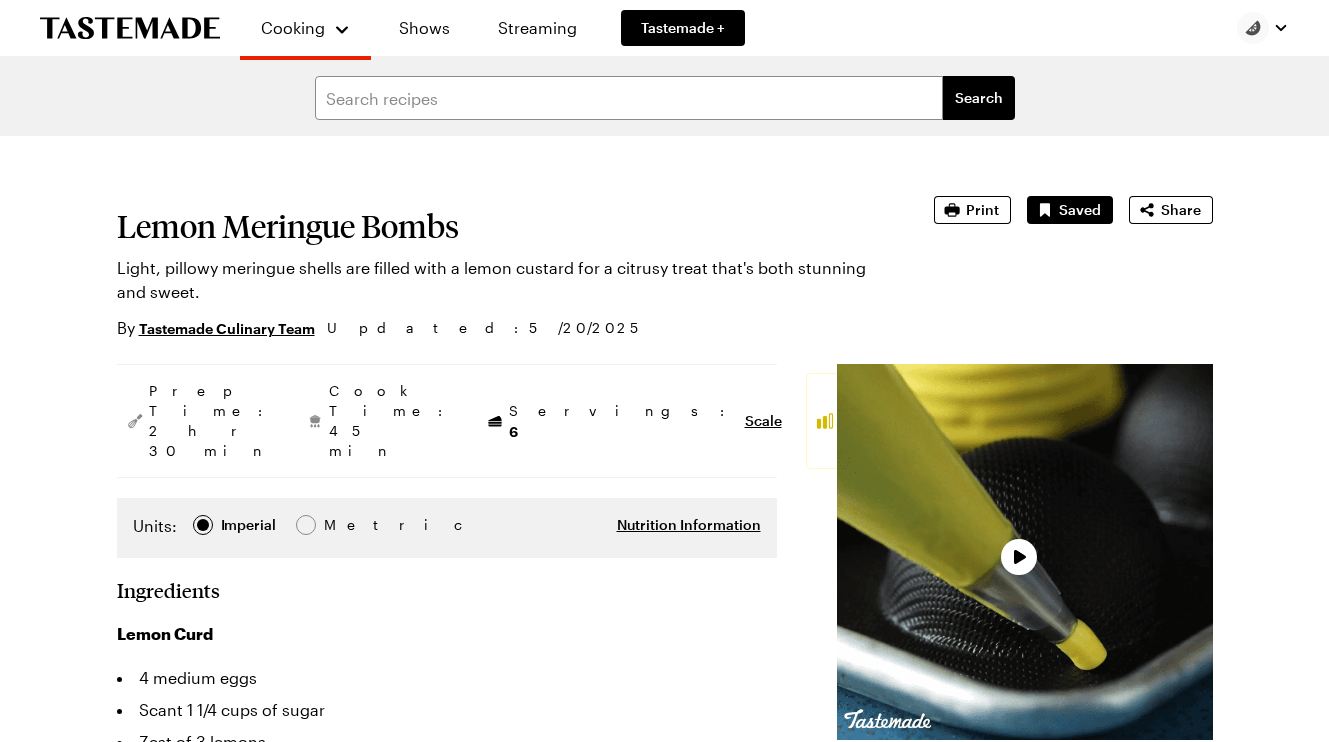 type on "x" 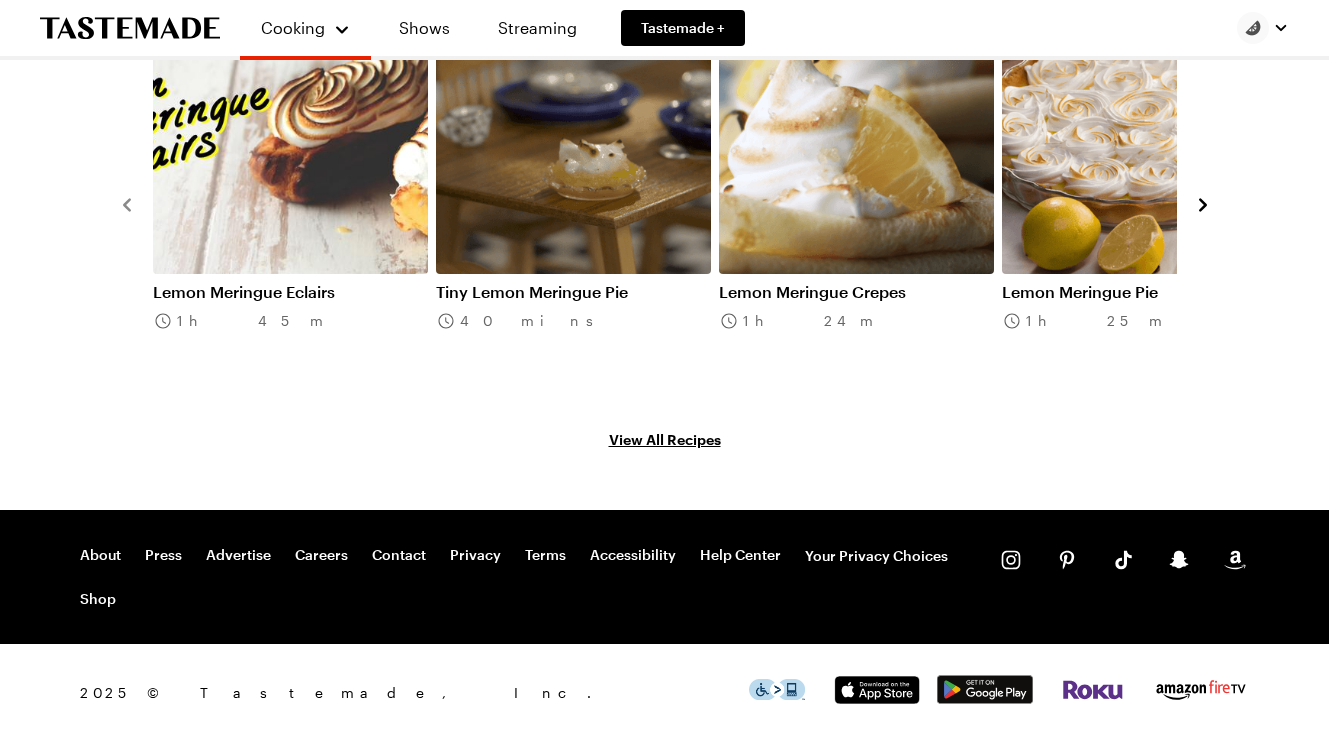 scroll, scrollTop: 3902, scrollLeft: 0, axis: vertical 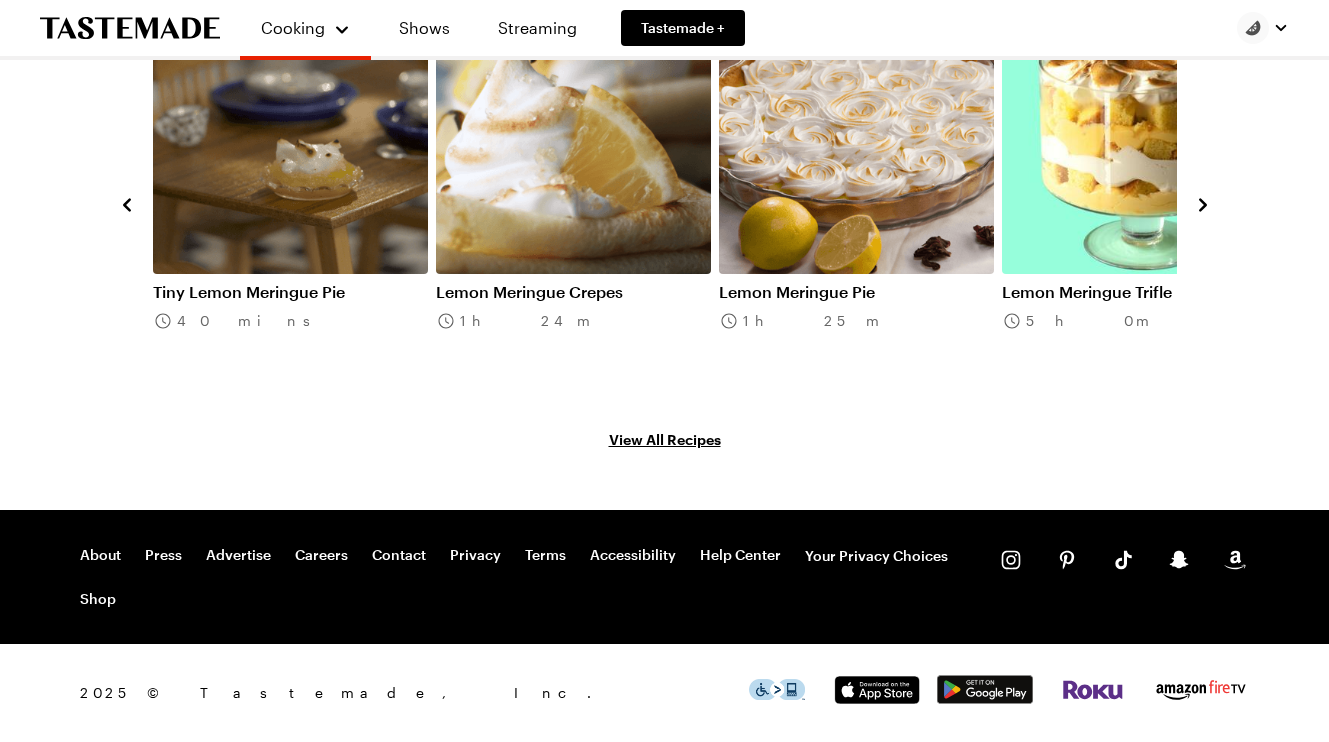 click 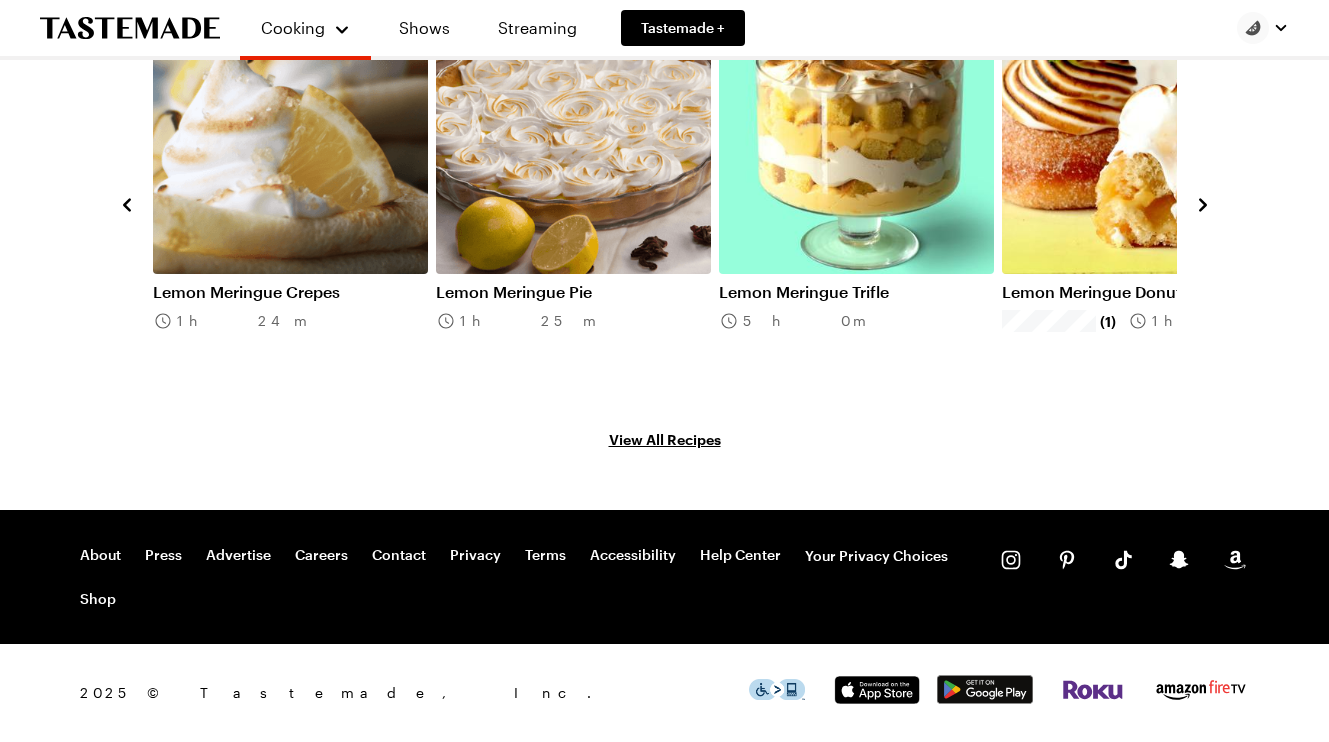 click 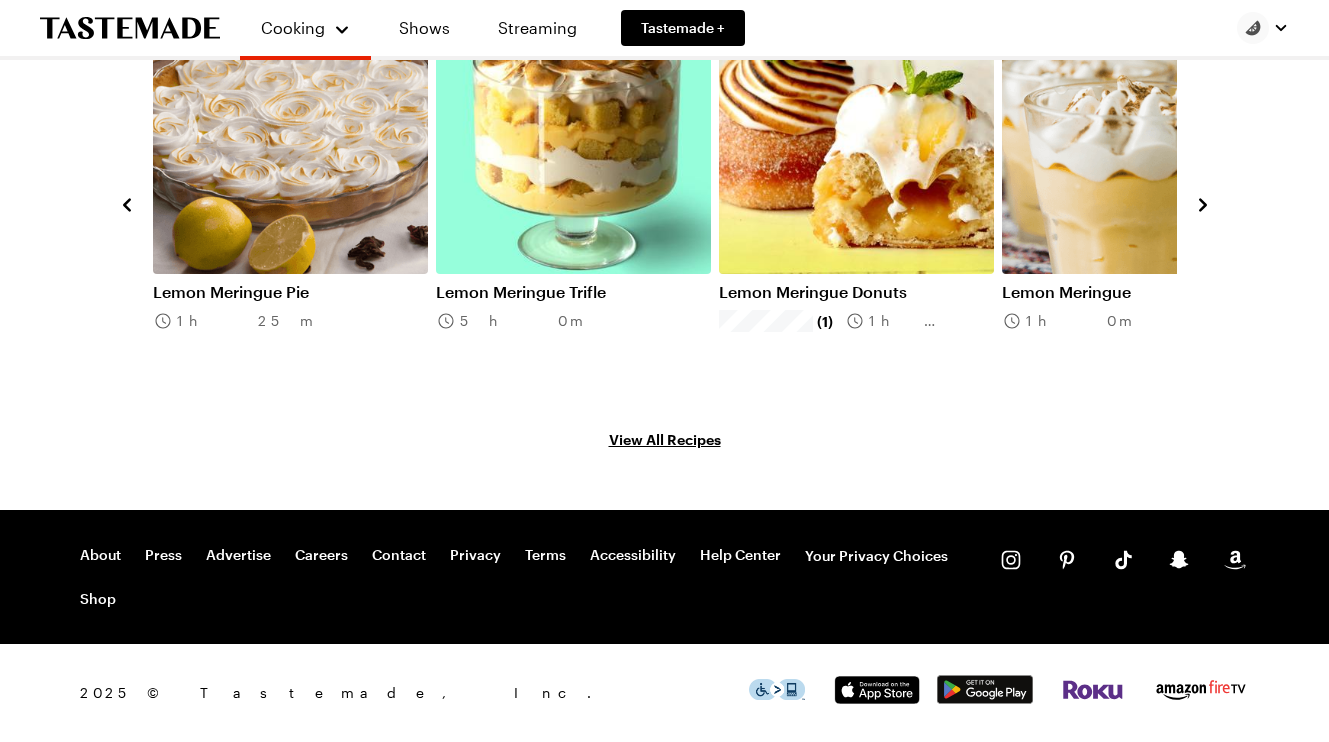 click on "Lemon Meringue Donuts" at bounding box center (856, 292) 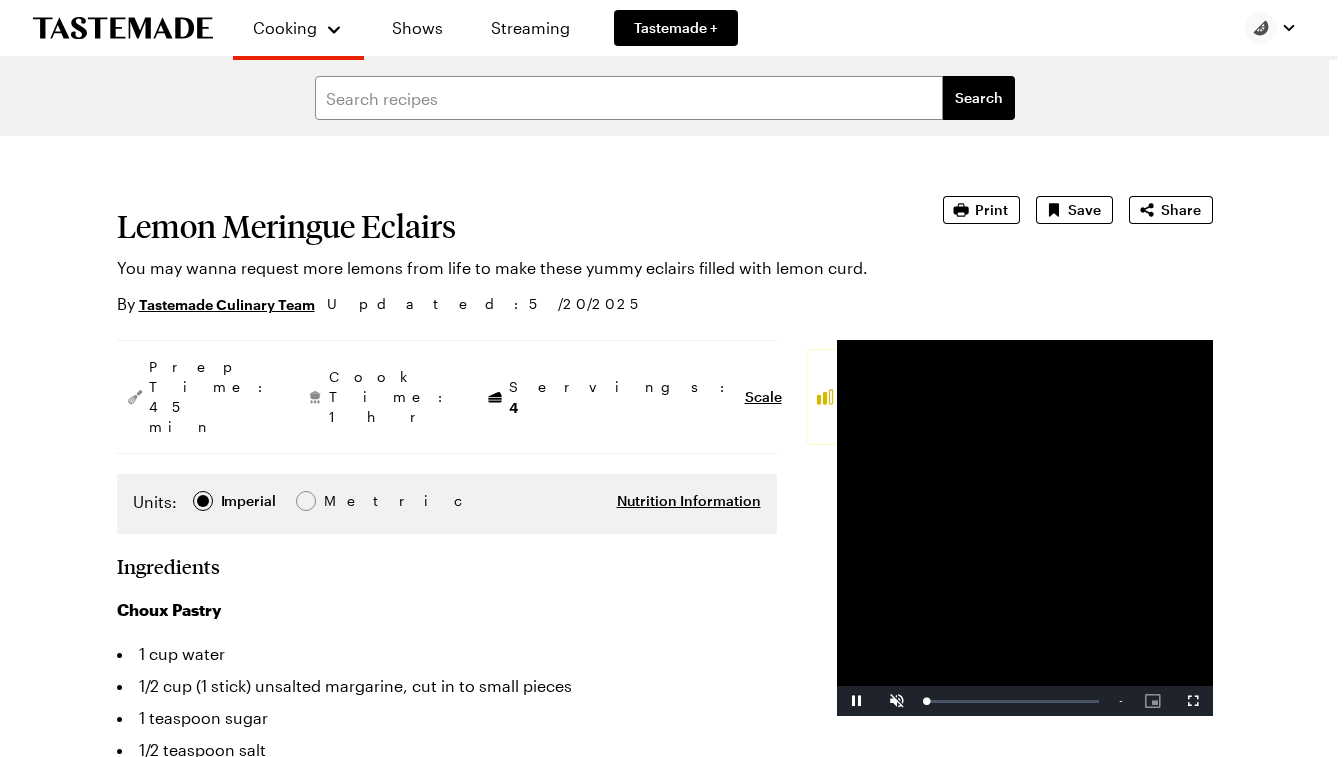 scroll, scrollTop: 0, scrollLeft: 0, axis: both 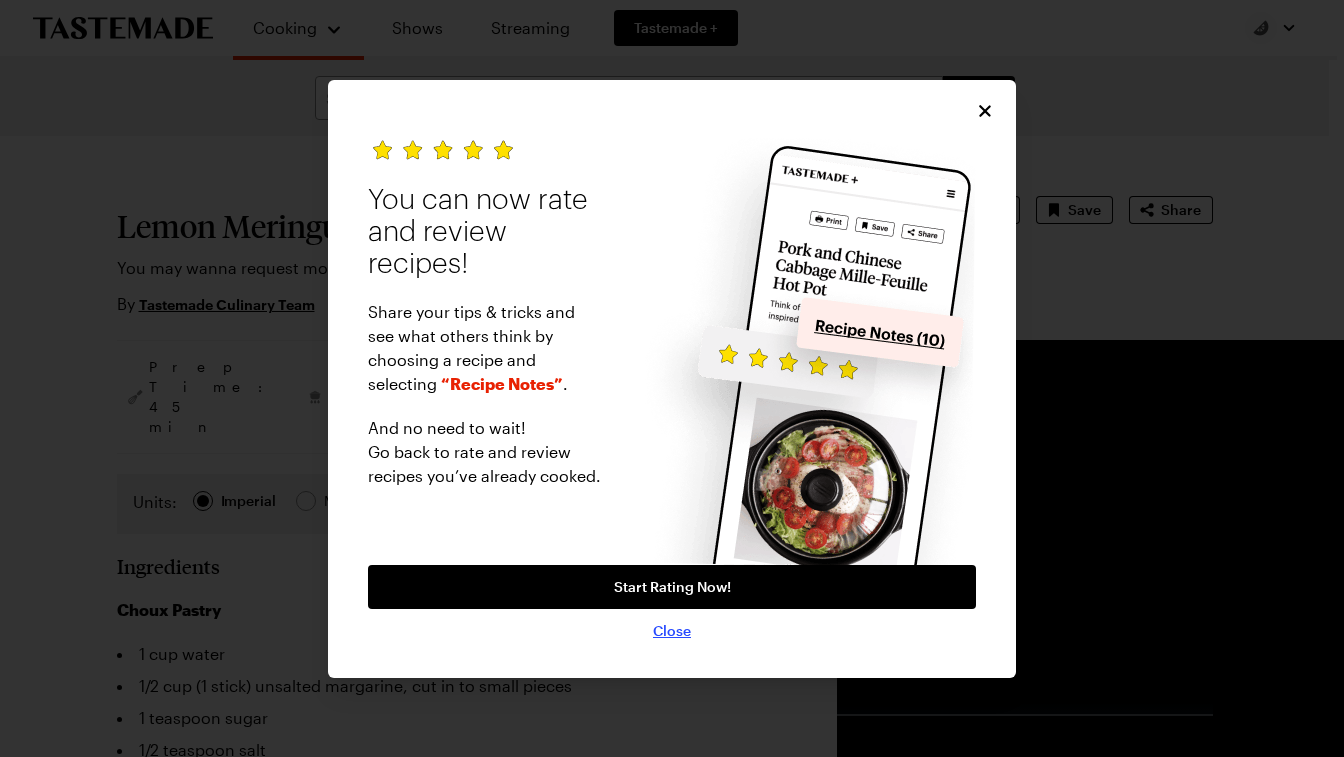 click on "Close" at bounding box center (672, 631) 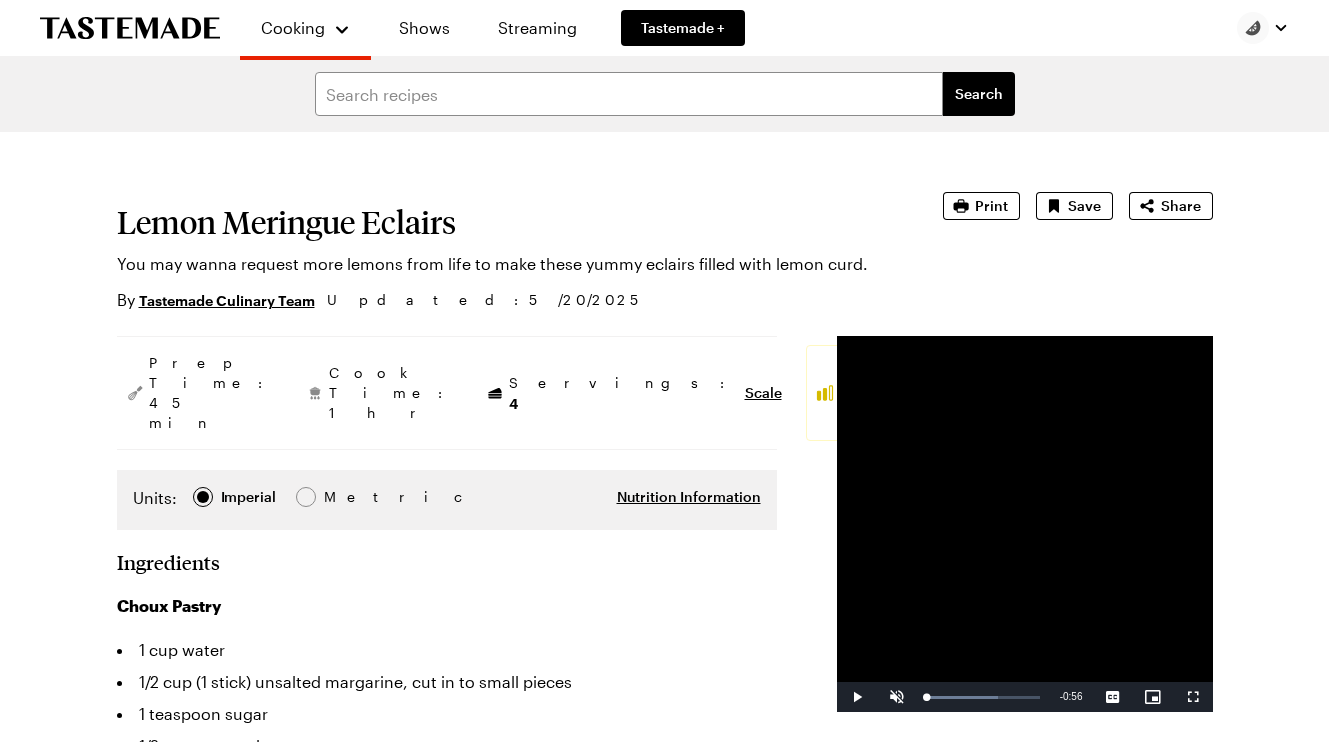 scroll, scrollTop: 528, scrollLeft: 0, axis: vertical 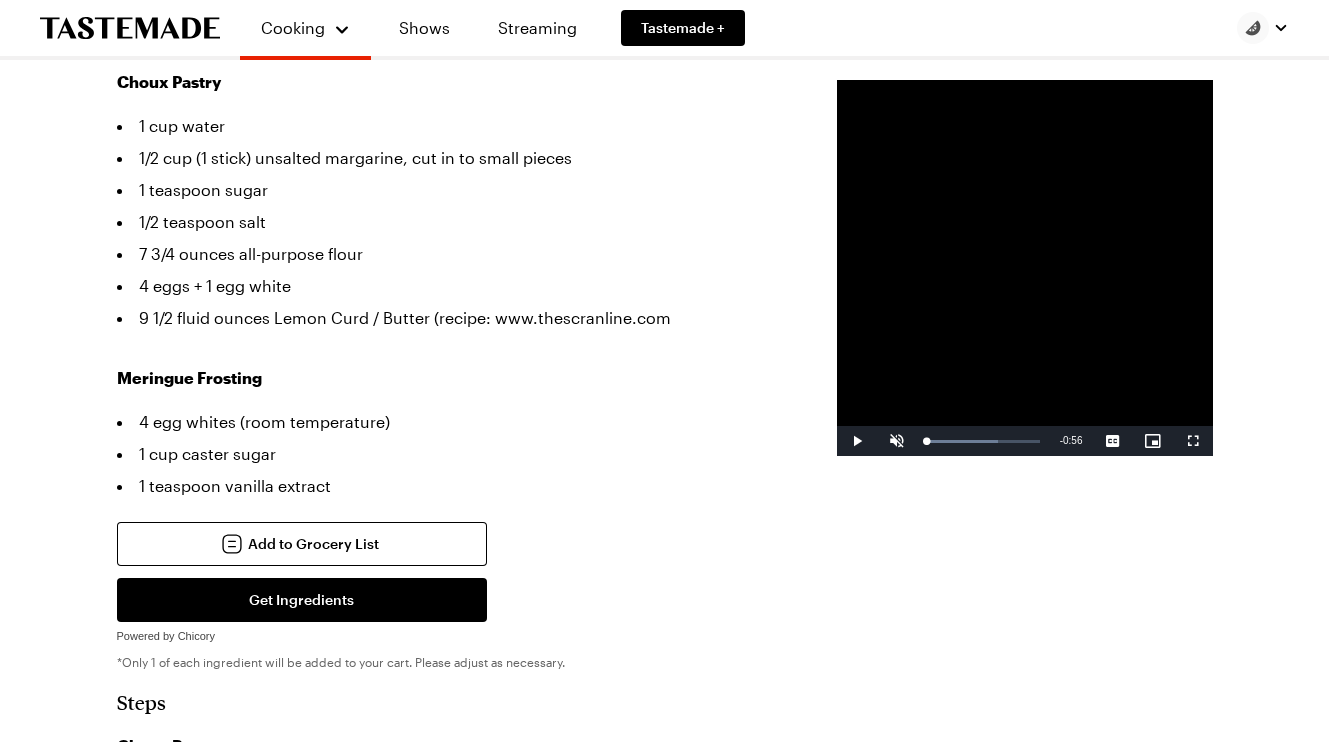 click at bounding box center (857, 441) 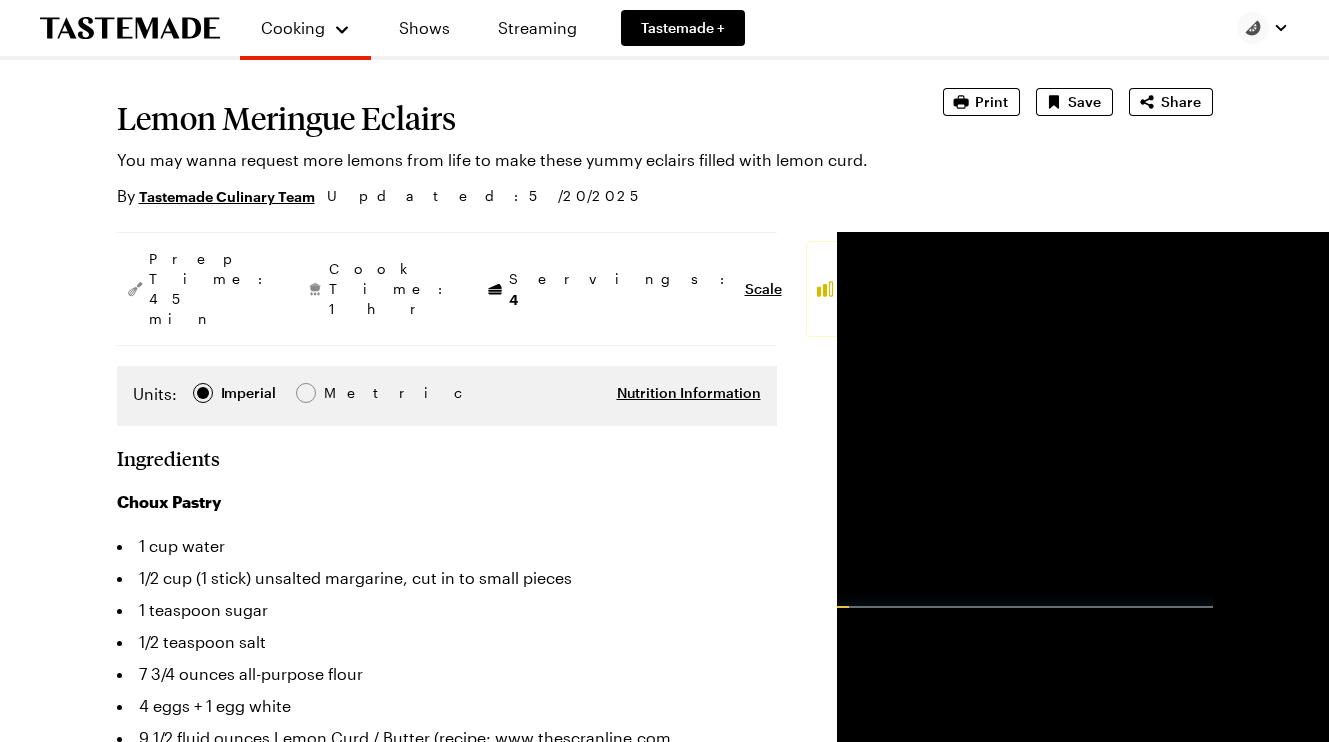 scroll, scrollTop: 0, scrollLeft: 0, axis: both 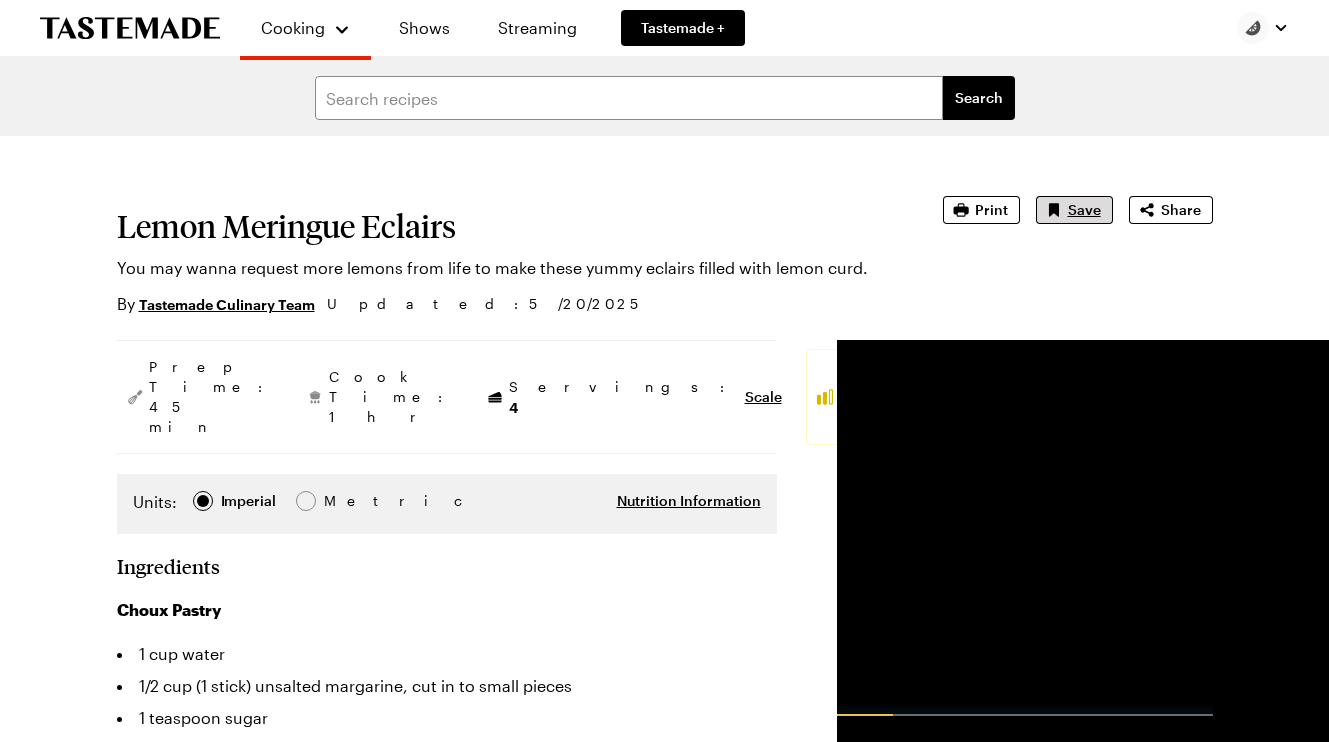 click on "Save" at bounding box center [1084, 210] 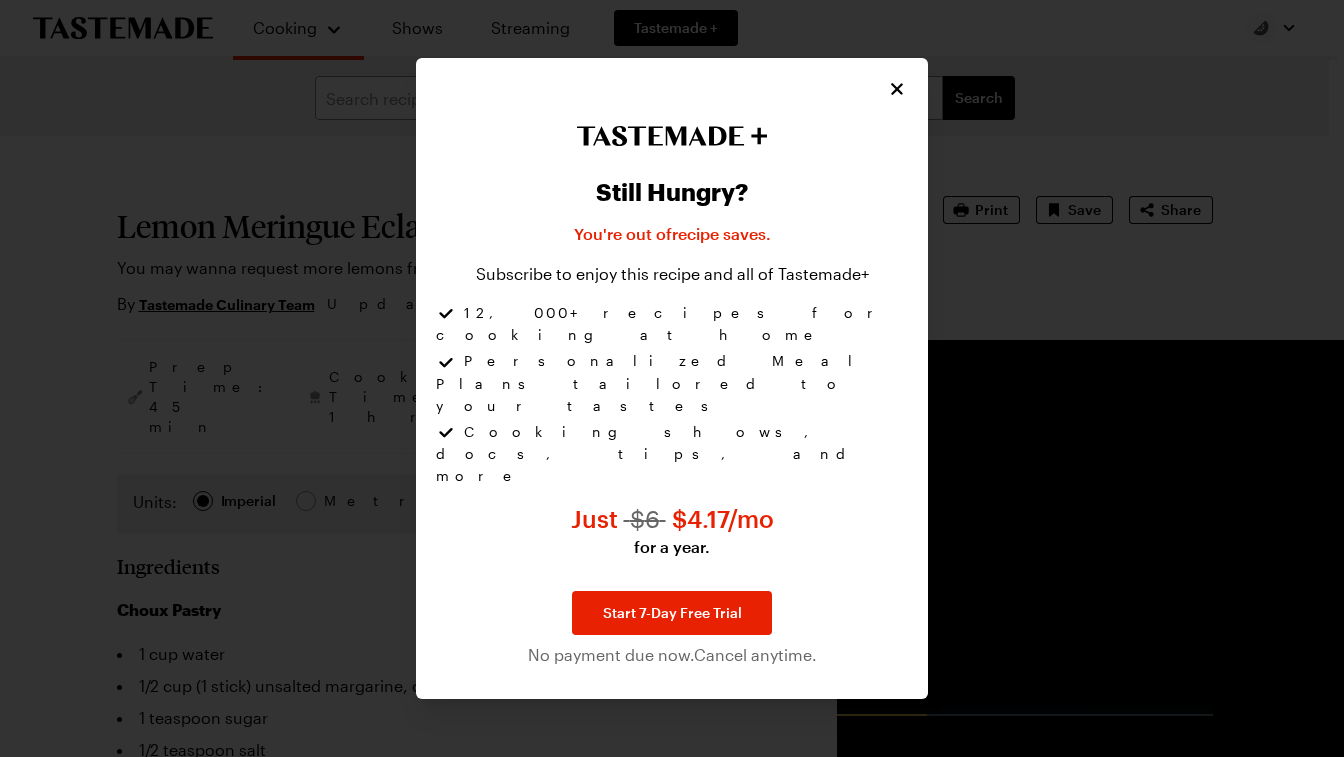 click 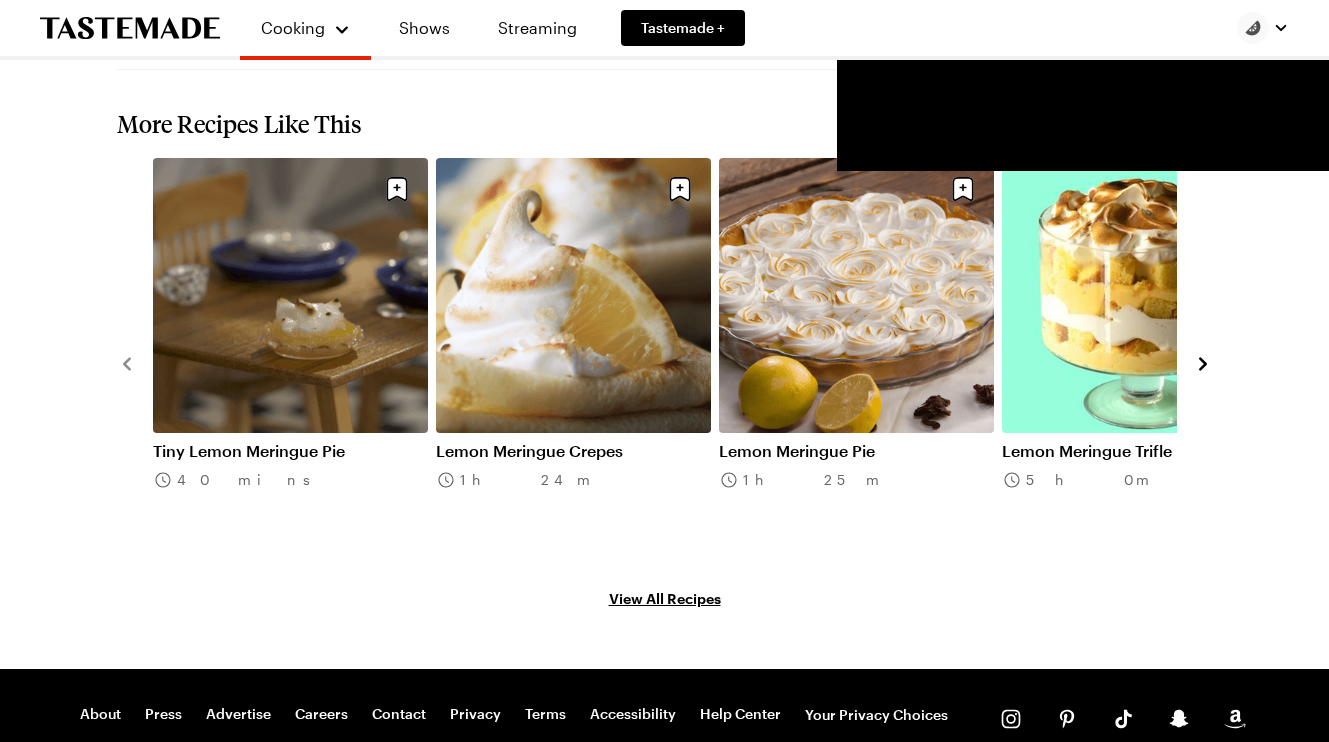 scroll, scrollTop: 2518, scrollLeft: 0, axis: vertical 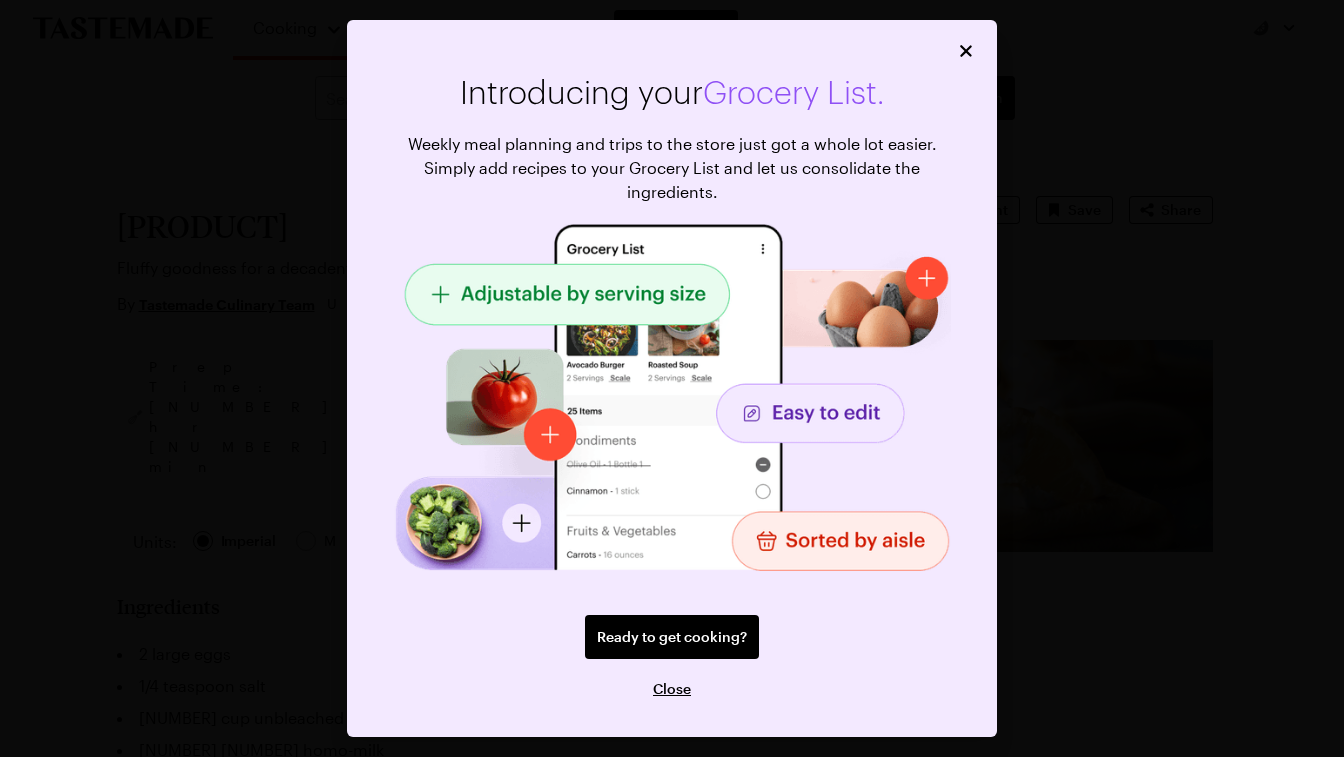click 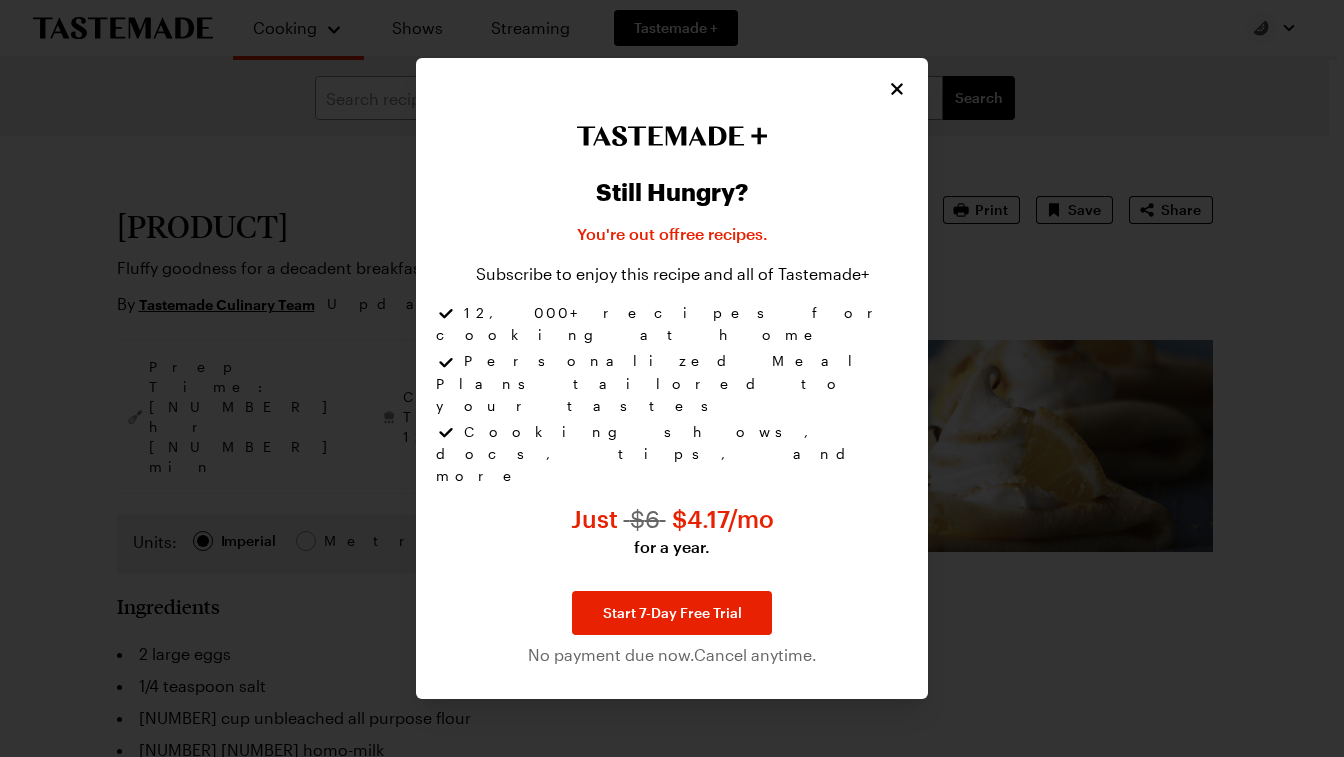 click on "Still Hungry? You're out of  free recipes . Subscribe to enjoy this recipe and all of Tastemade+ 12,000+ recipes for cooking at home Personalized Meal Plans tailored to your tastes Cooking shows, docs, tips, and more Just     $ 6     $ 4.17 /mo for a year. Start 7-Day Free Trial No payment due now.  Cancel anytime." at bounding box center (672, 378) 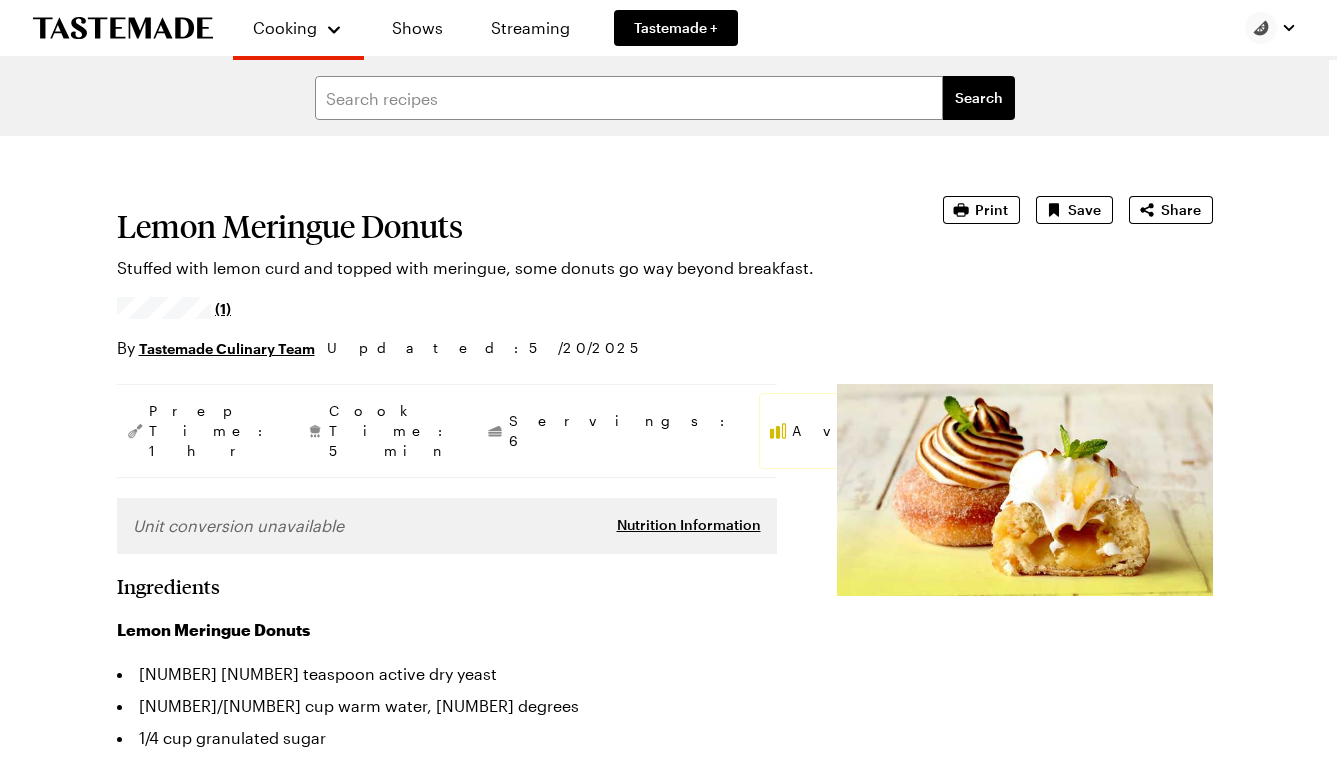 type on "x" 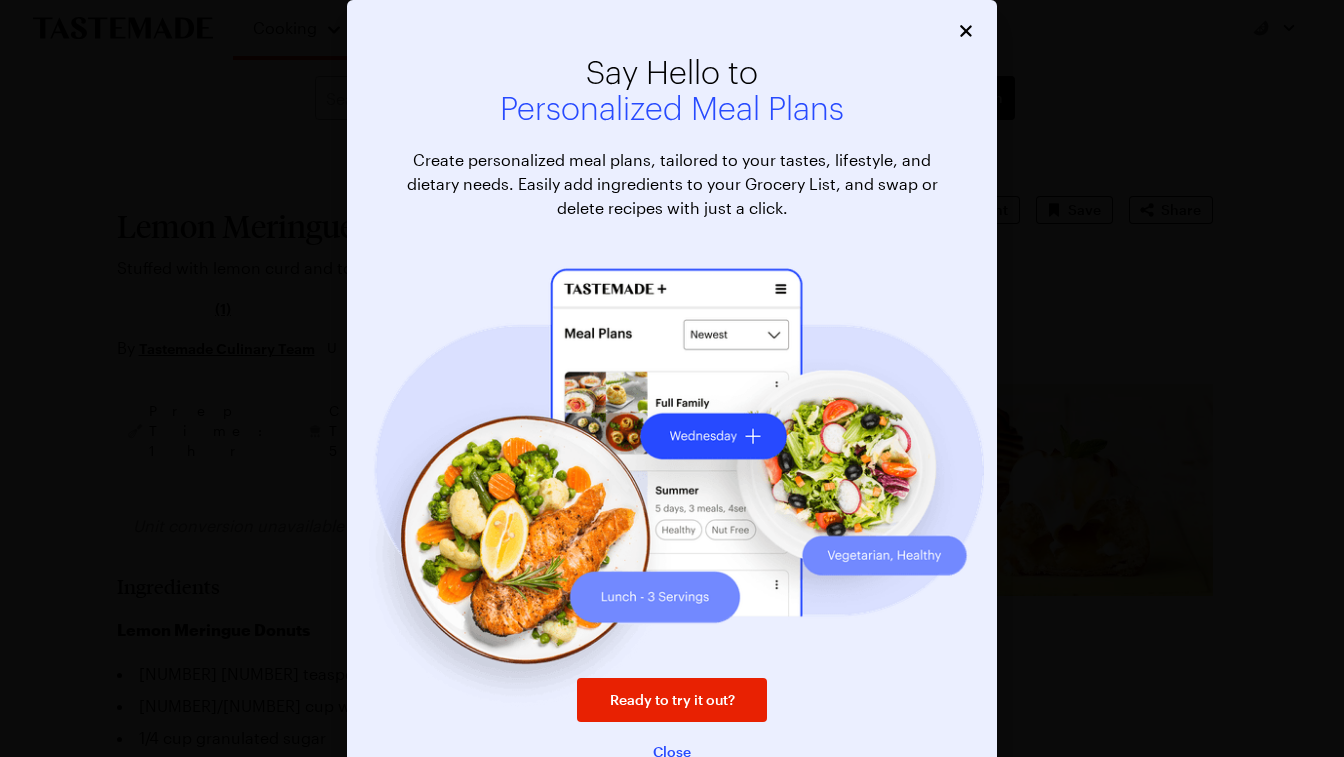 click on "Close" at bounding box center [672, 752] 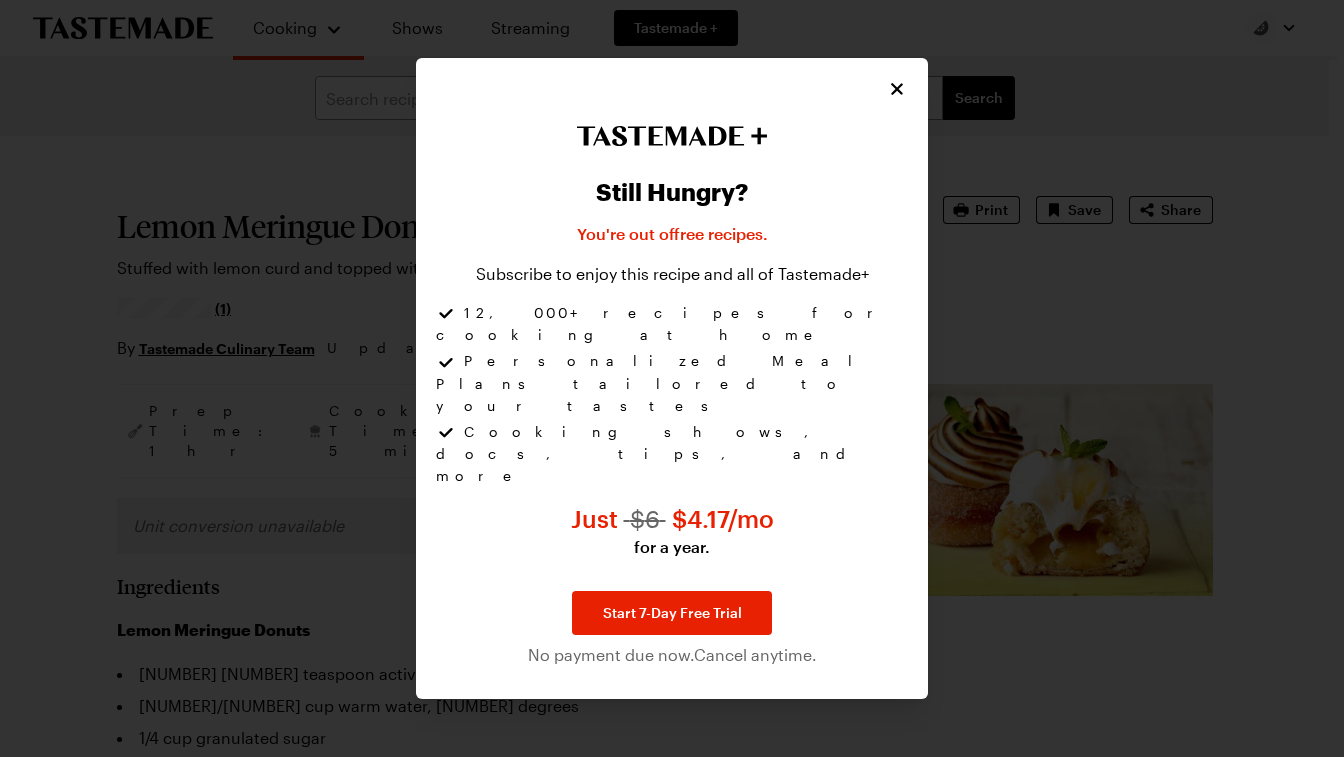 click 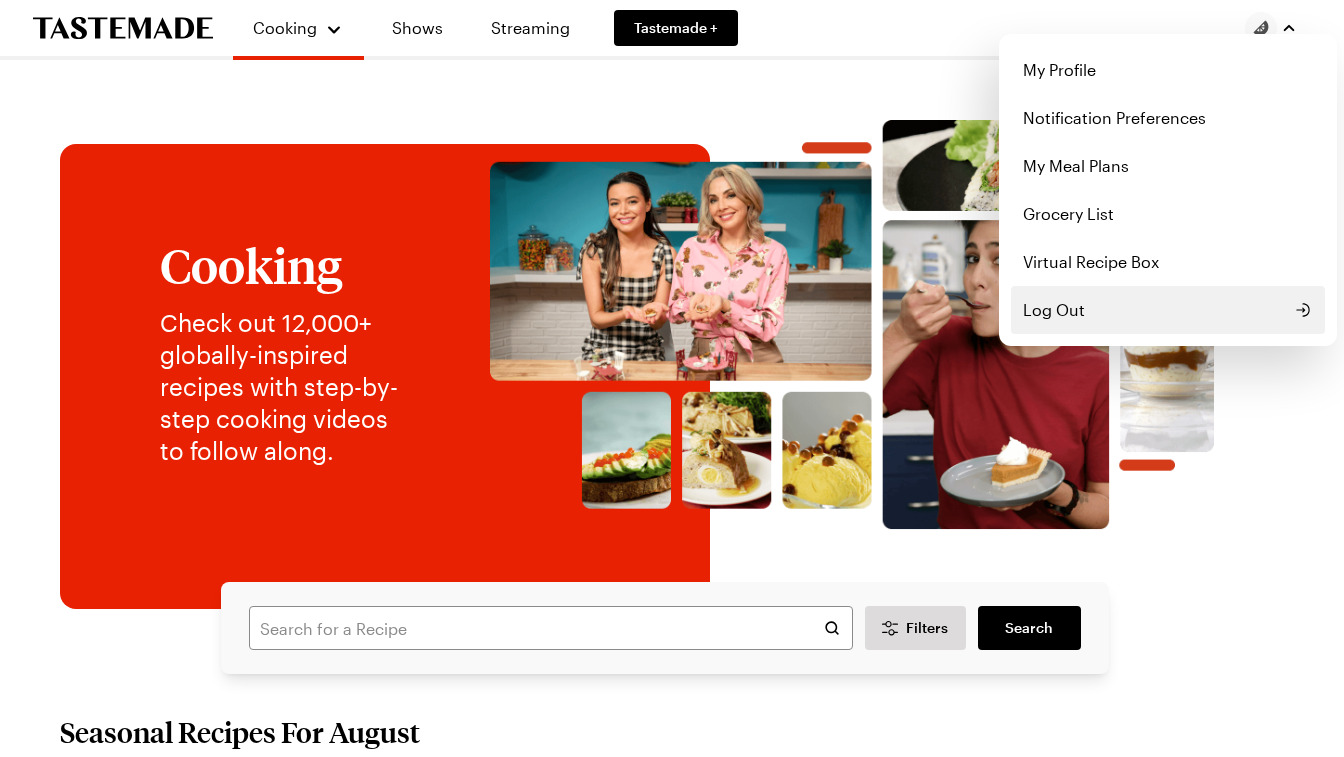 click on "Log Out" at bounding box center (1054, 310) 